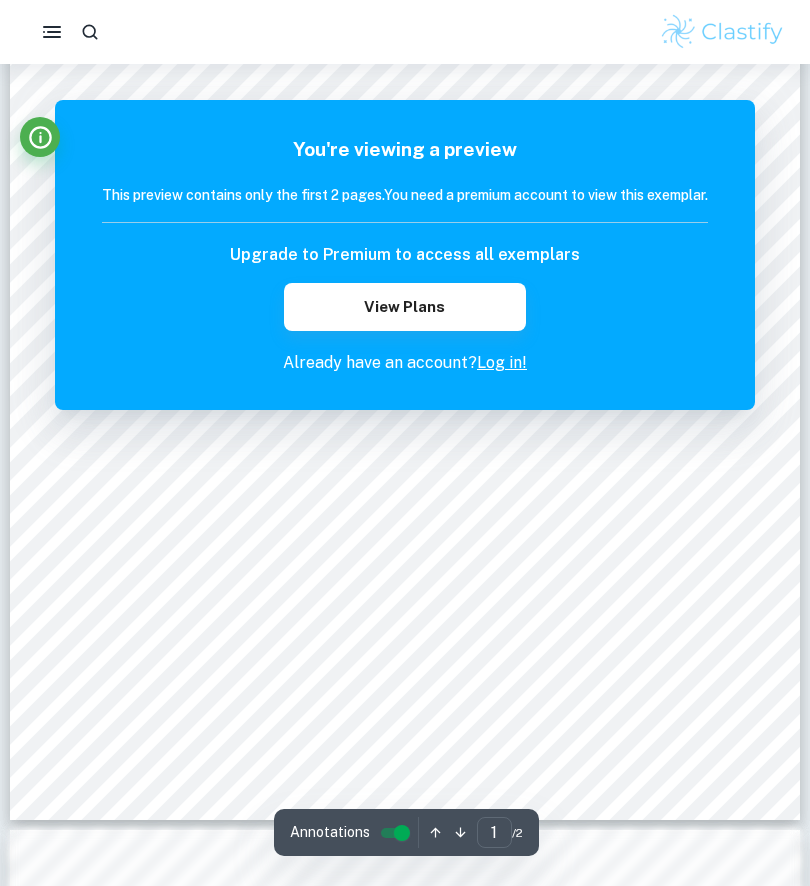 scroll, scrollTop: 371, scrollLeft: 0, axis: vertical 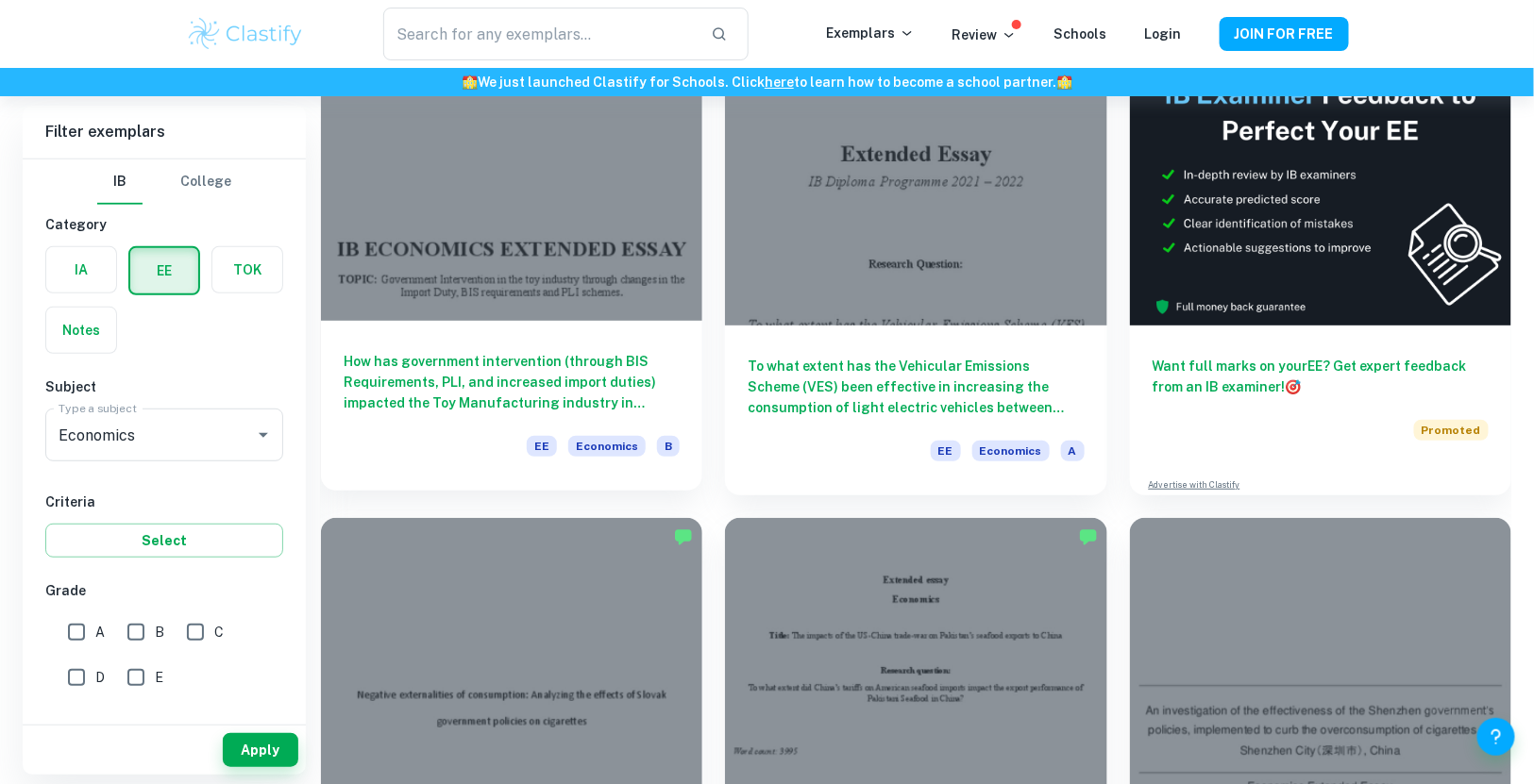 click on "How has government intervention (through BIS Requirements, PLI, and increased import duties) impacted the Toy Manufacturing industry in Mumbai (2019-2023)?" at bounding box center [512, 382] 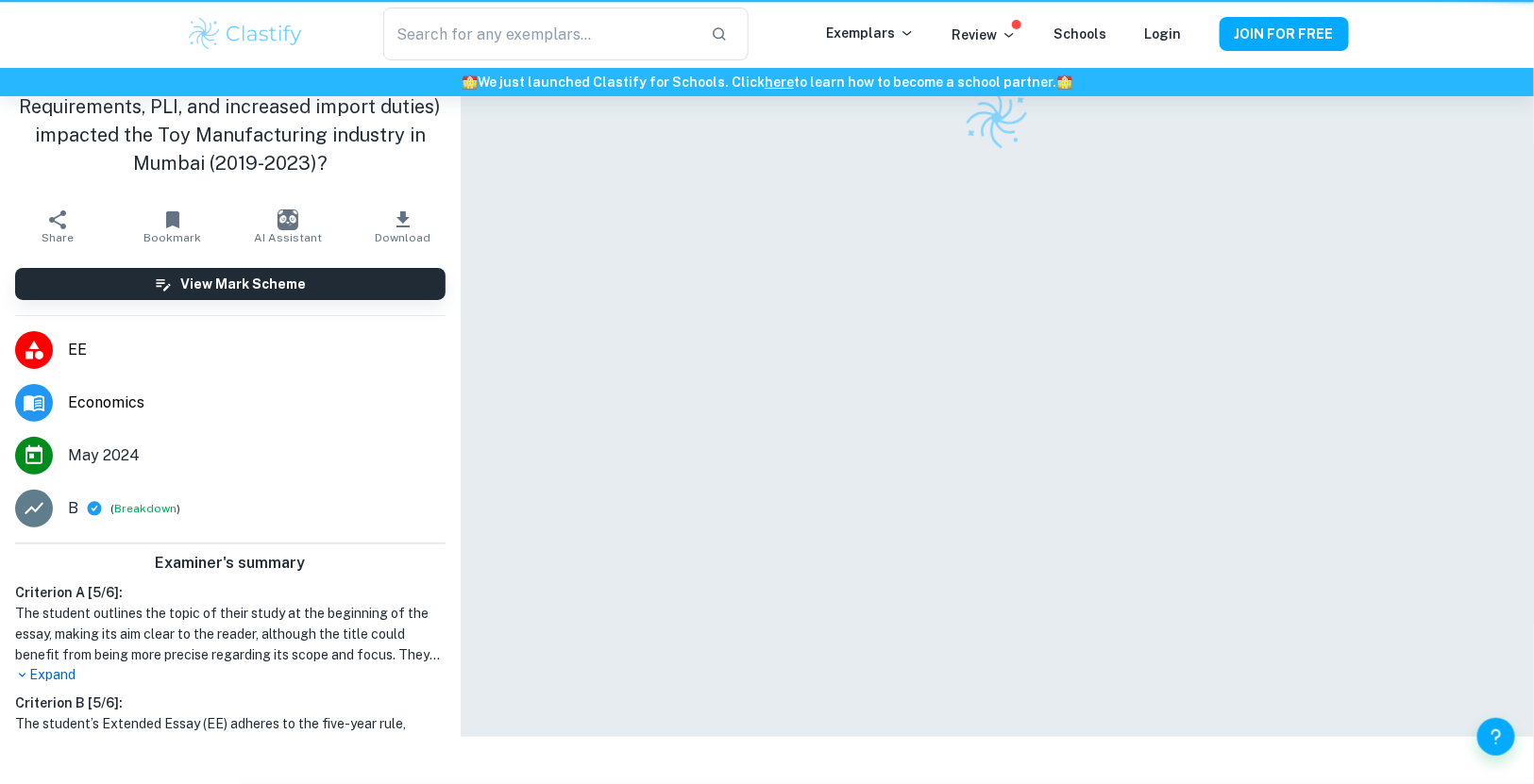 scroll, scrollTop: 0, scrollLeft: 0, axis: both 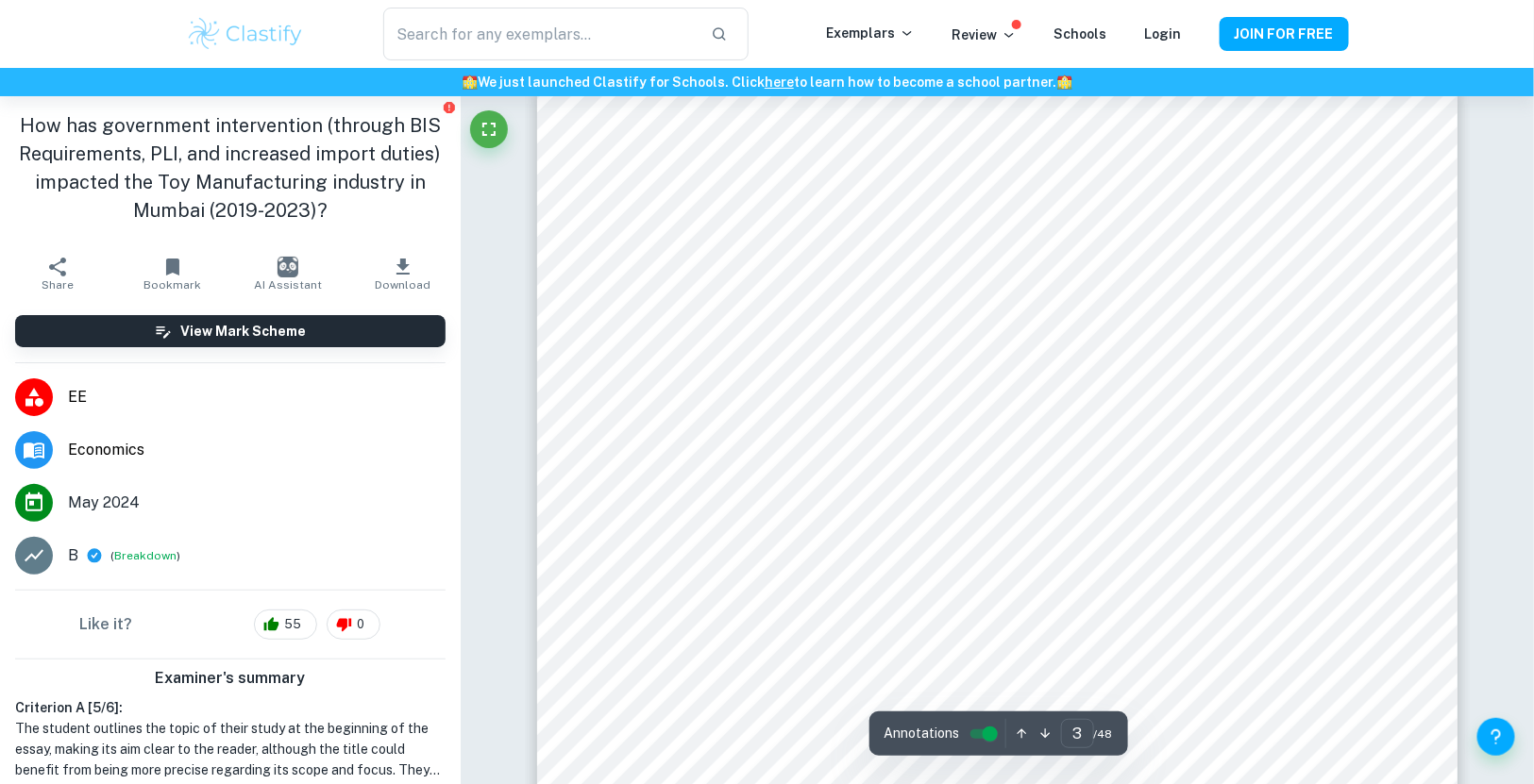 type on "3" 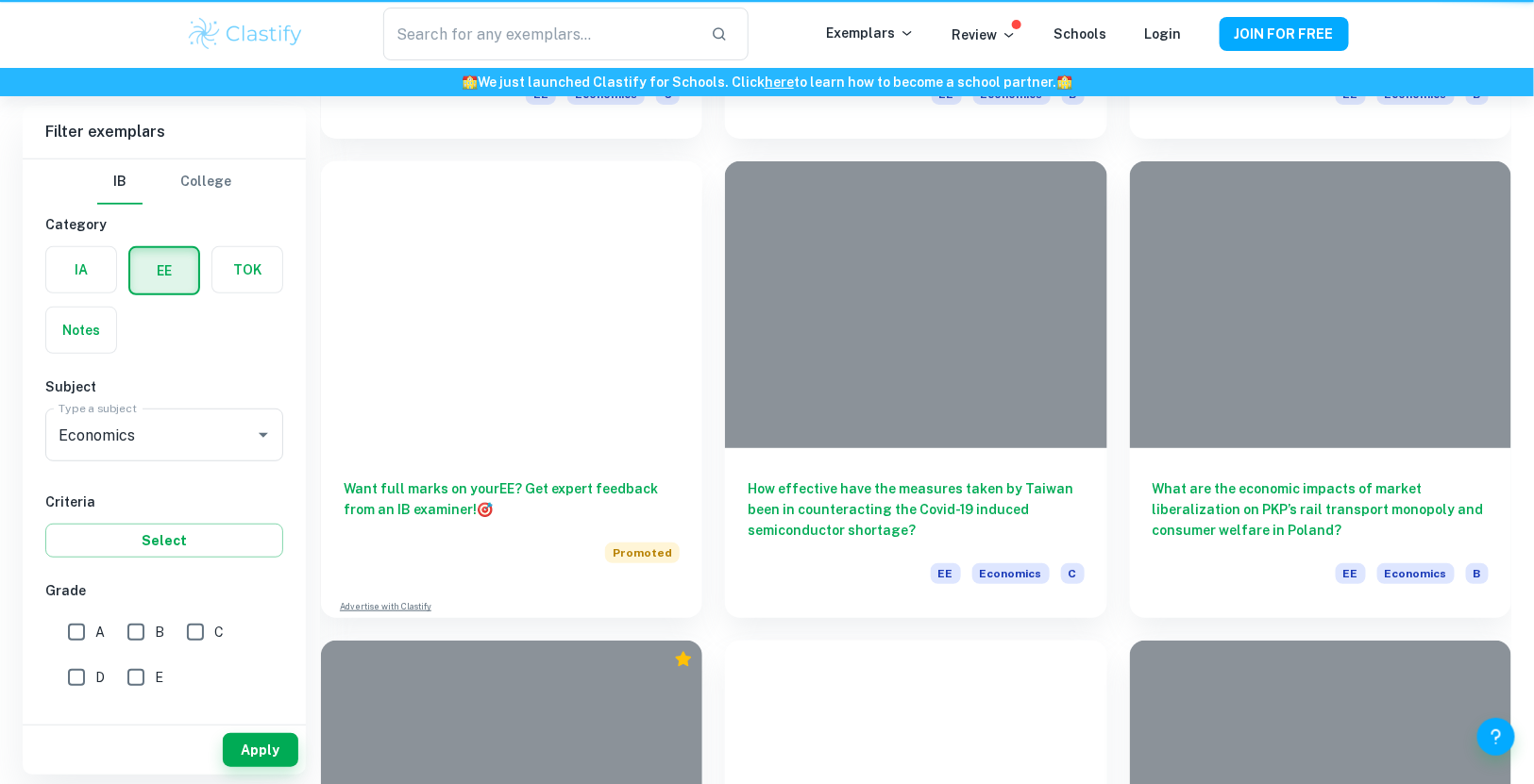 scroll, scrollTop: 200, scrollLeft: 0, axis: vertical 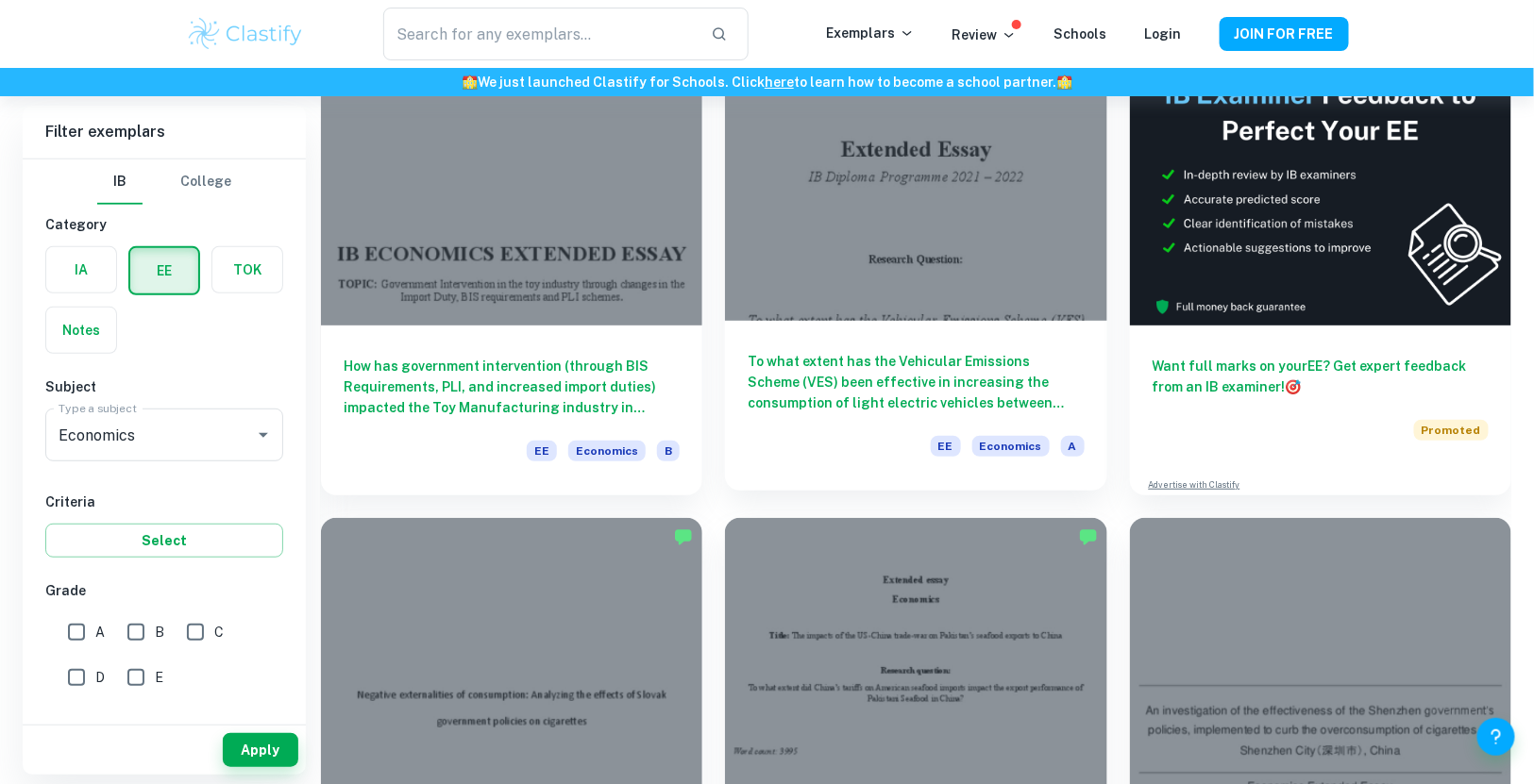 click at bounding box center (916, 177) 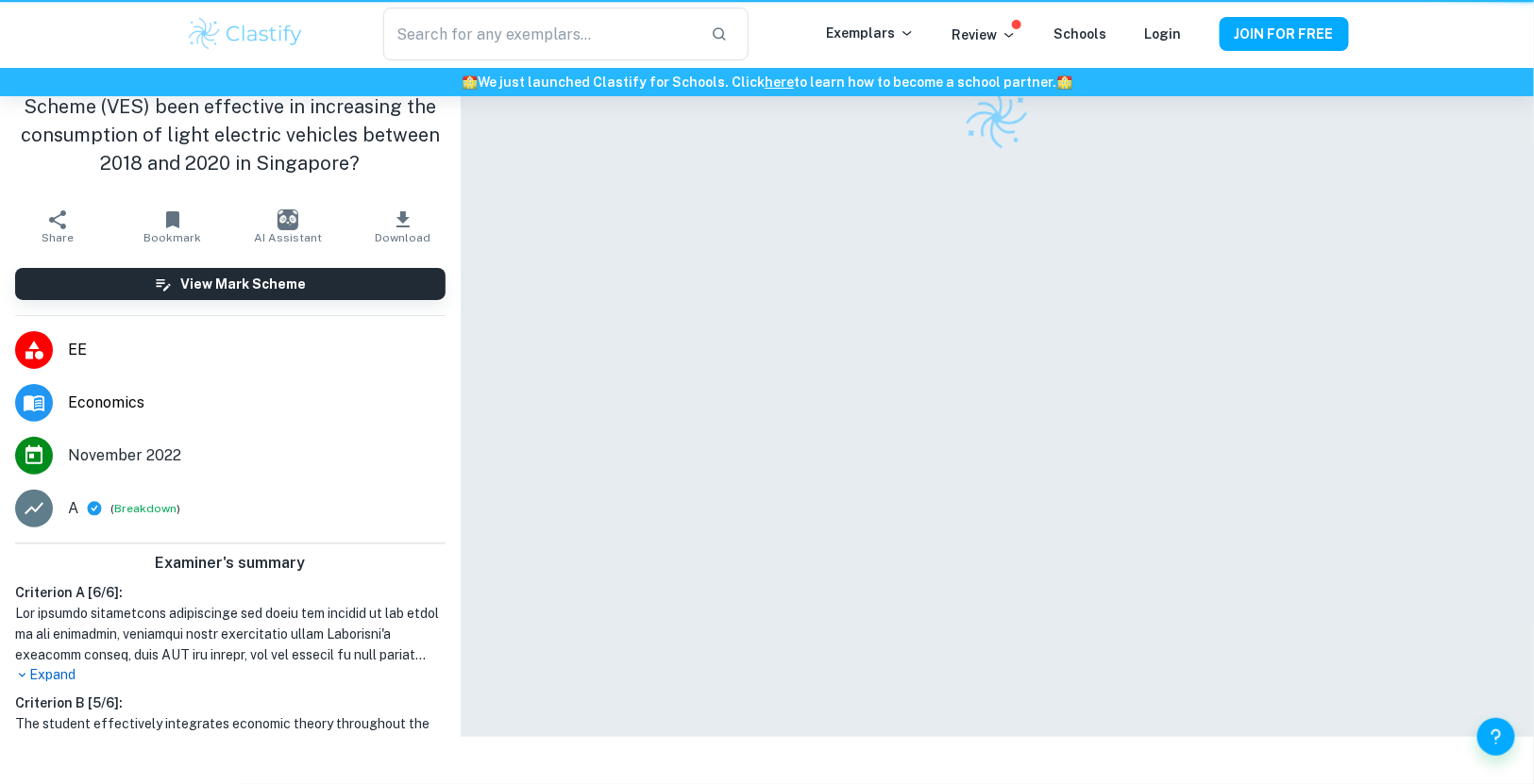 scroll, scrollTop: 0, scrollLeft: 0, axis: both 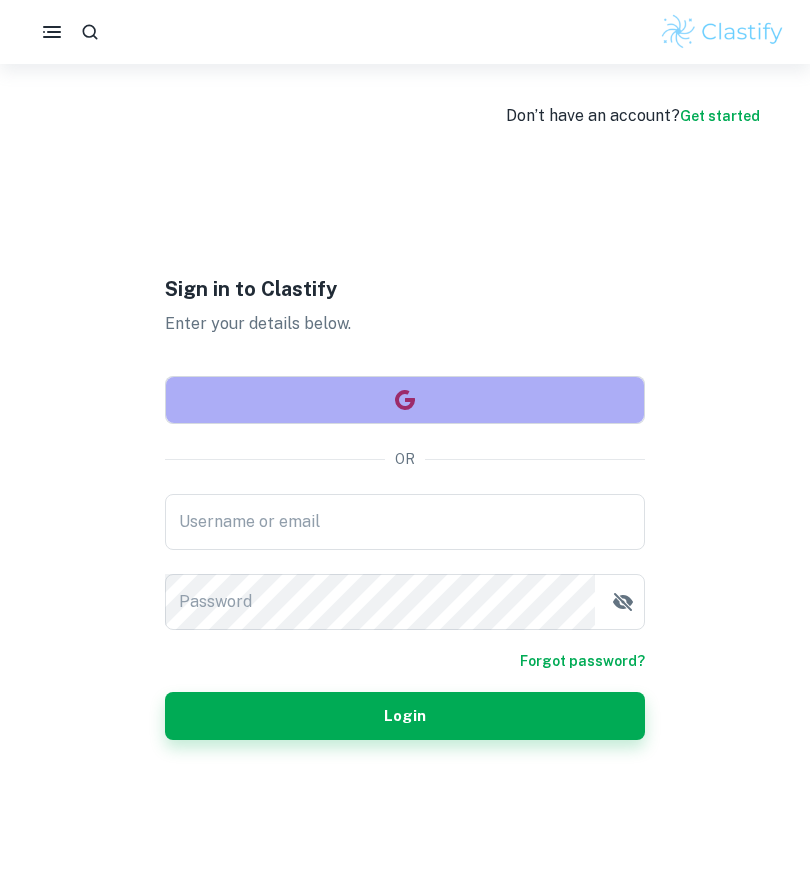 click at bounding box center [405, 400] 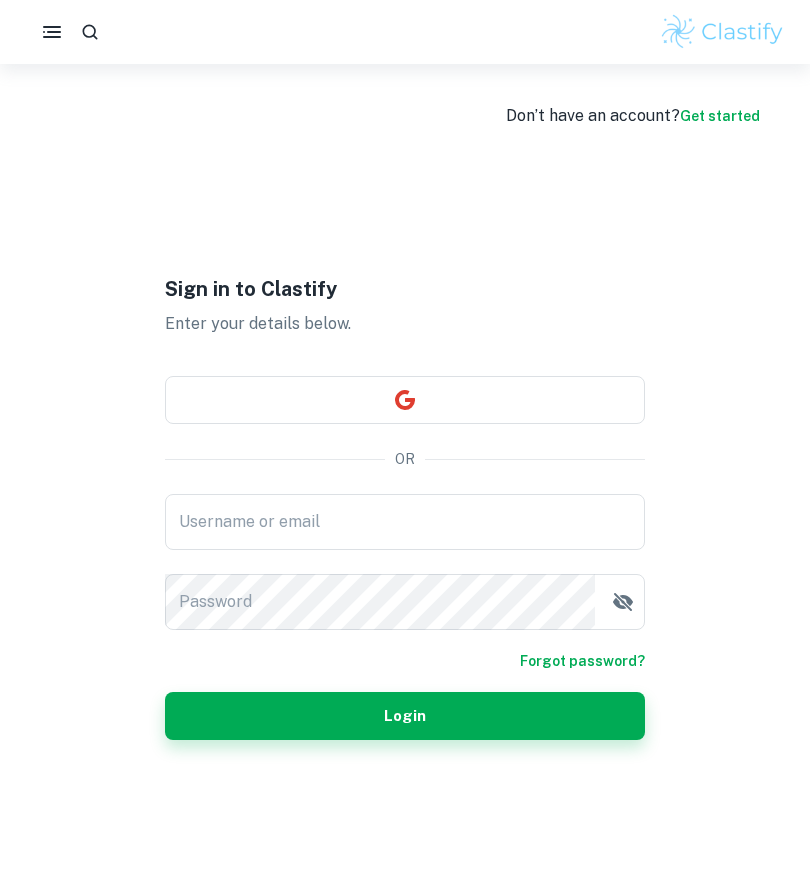 scroll, scrollTop: 0, scrollLeft: 0, axis: both 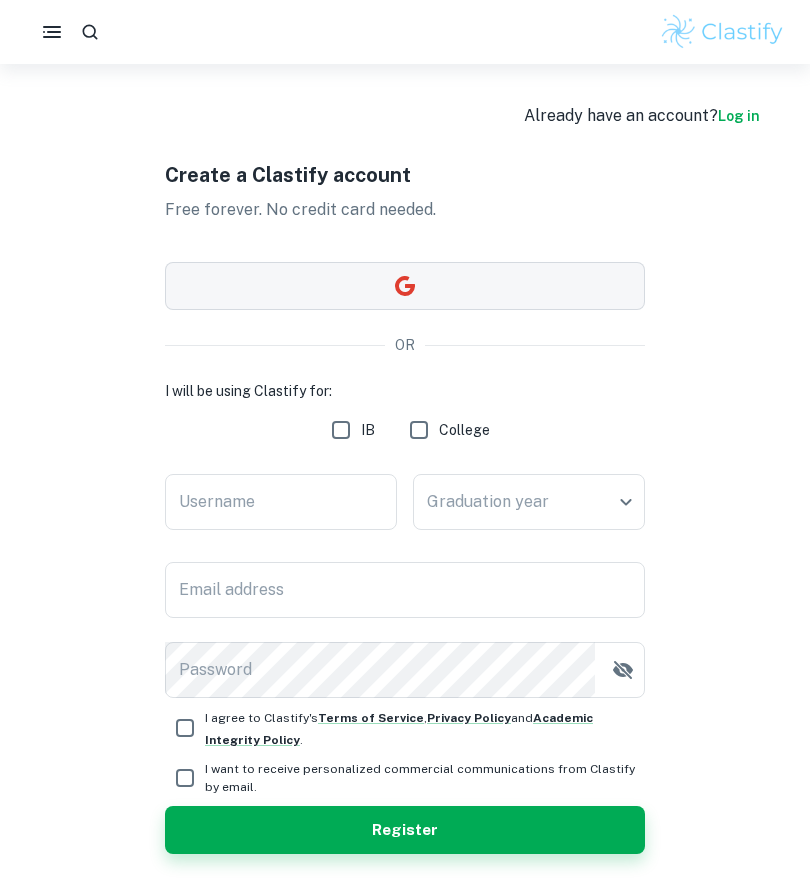 click at bounding box center [405, 286] 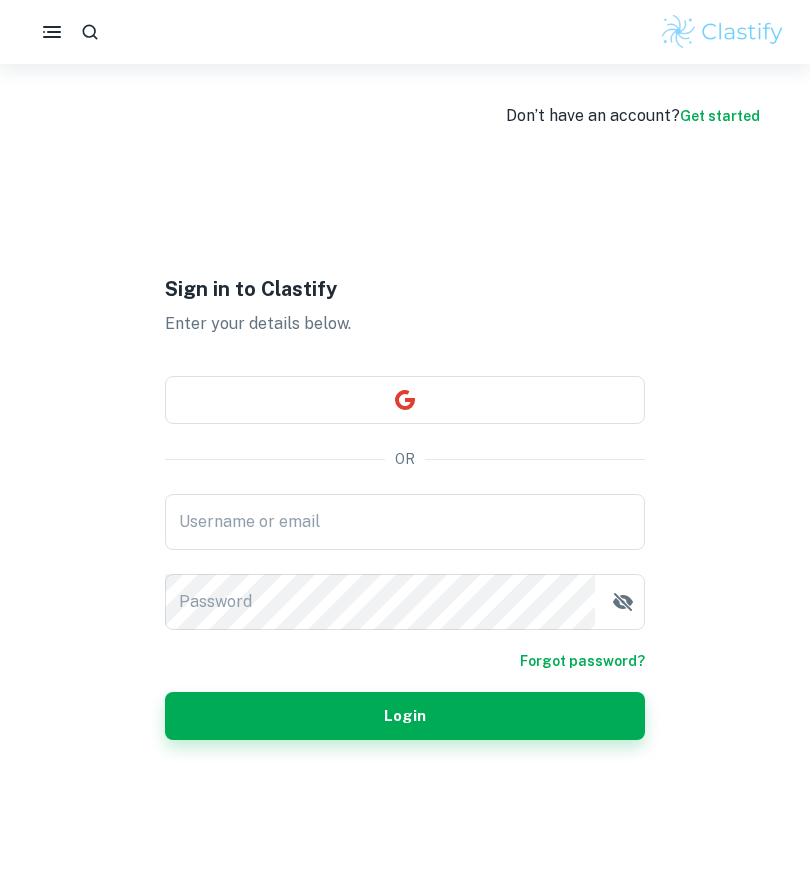 scroll, scrollTop: 0, scrollLeft: 0, axis: both 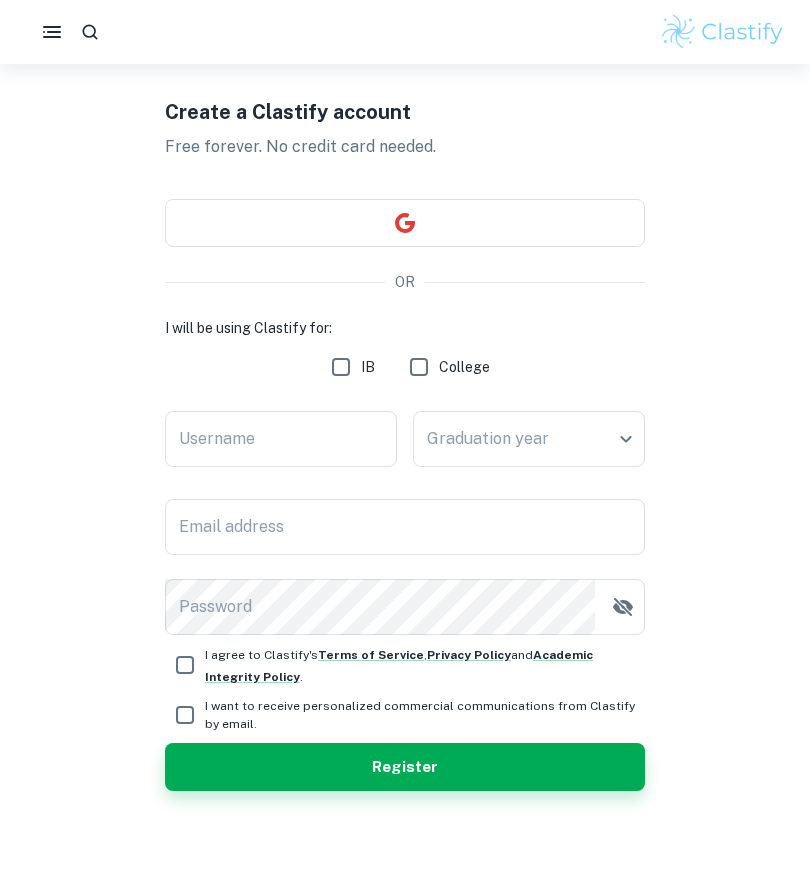 click on "IB" at bounding box center [341, 367] 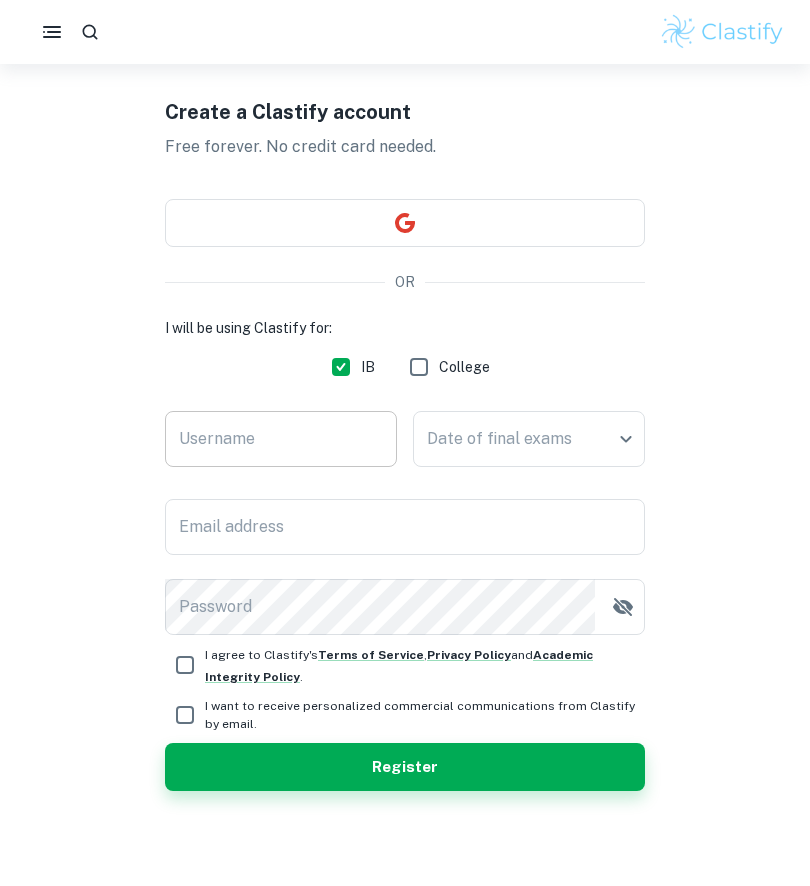 click on "Username" at bounding box center [281, 439] 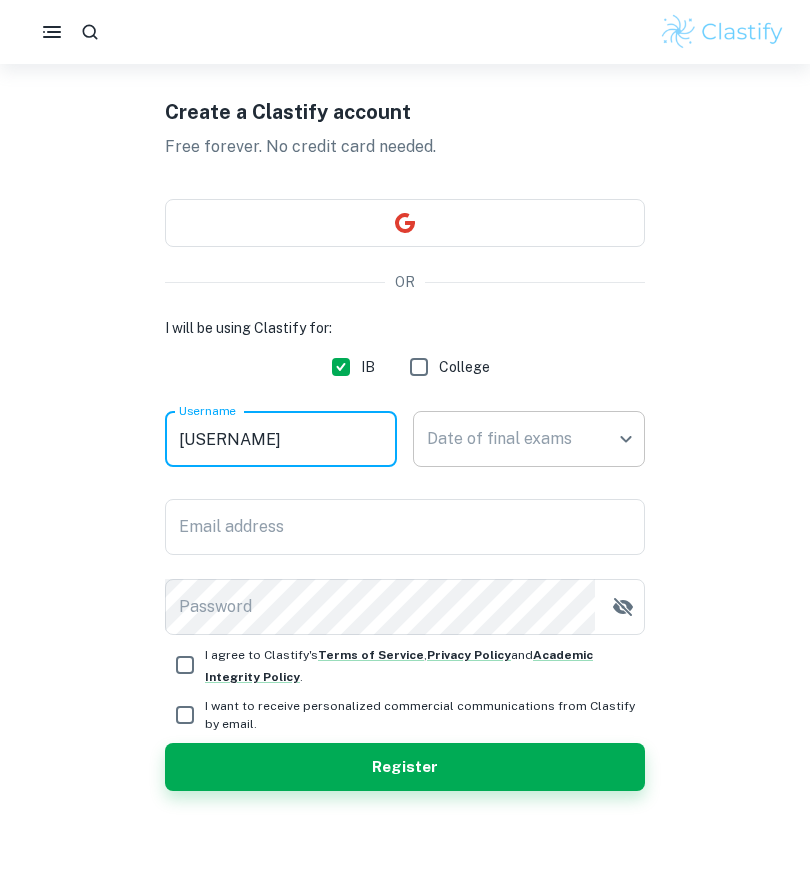 type on "jiwon" 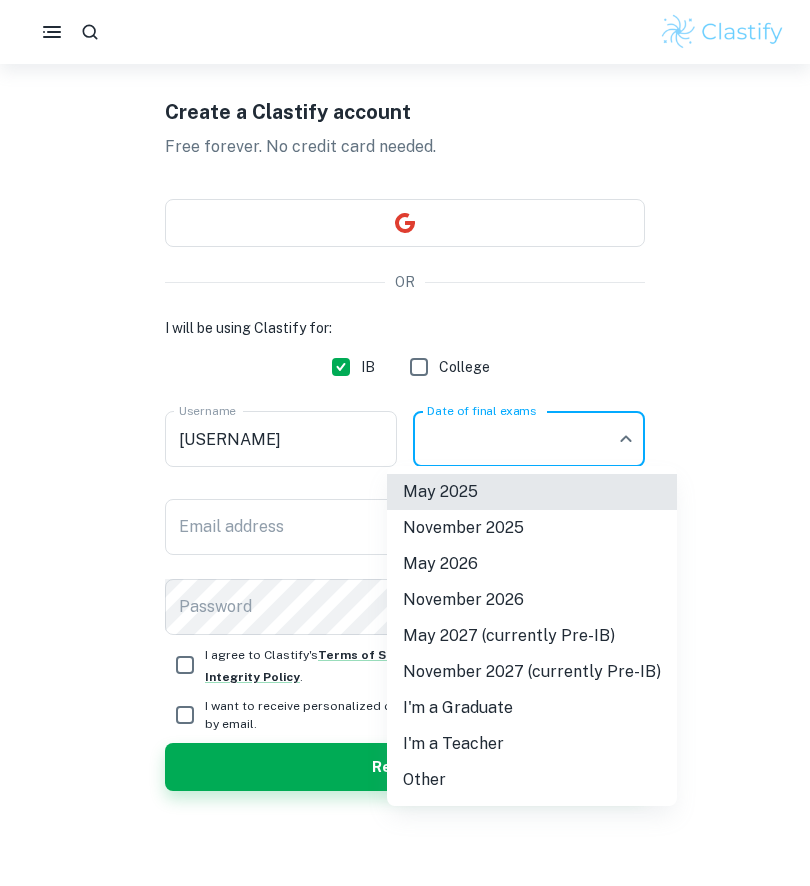 click on "May 2026" at bounding box center [532, 564] 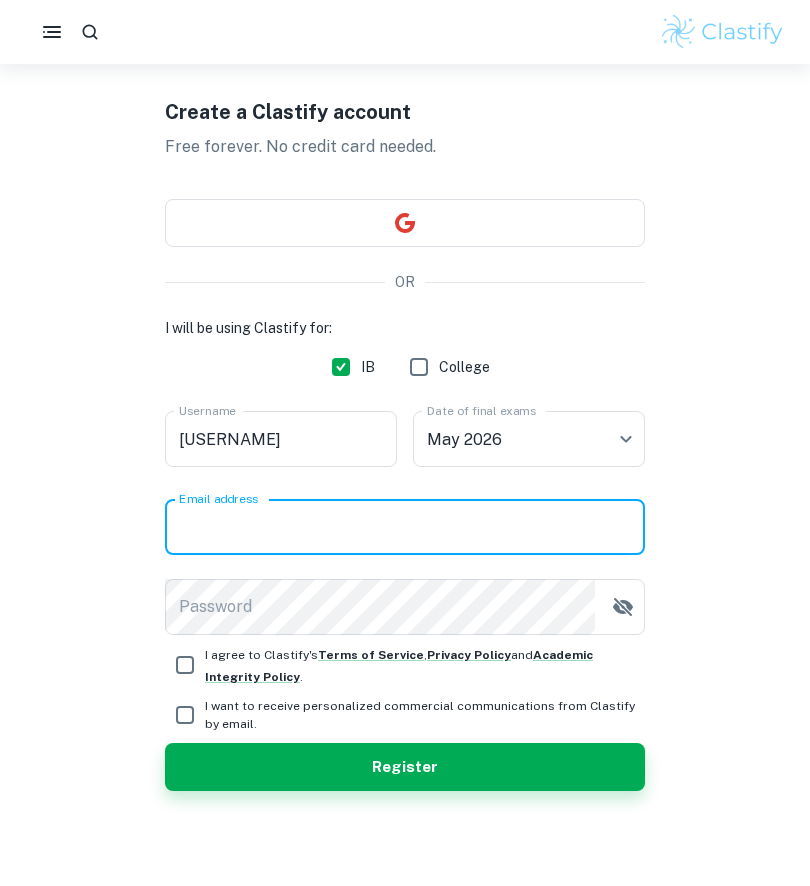 click on "Email address" at bounding box center (405, 527) 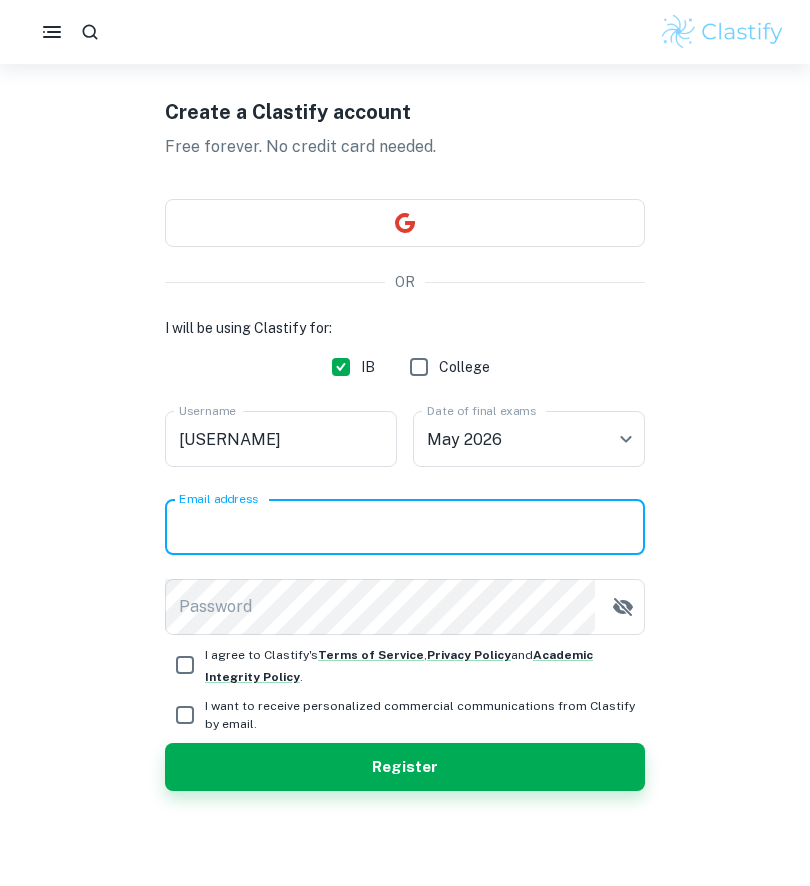 type on "jiwonh0214@gmail.com" 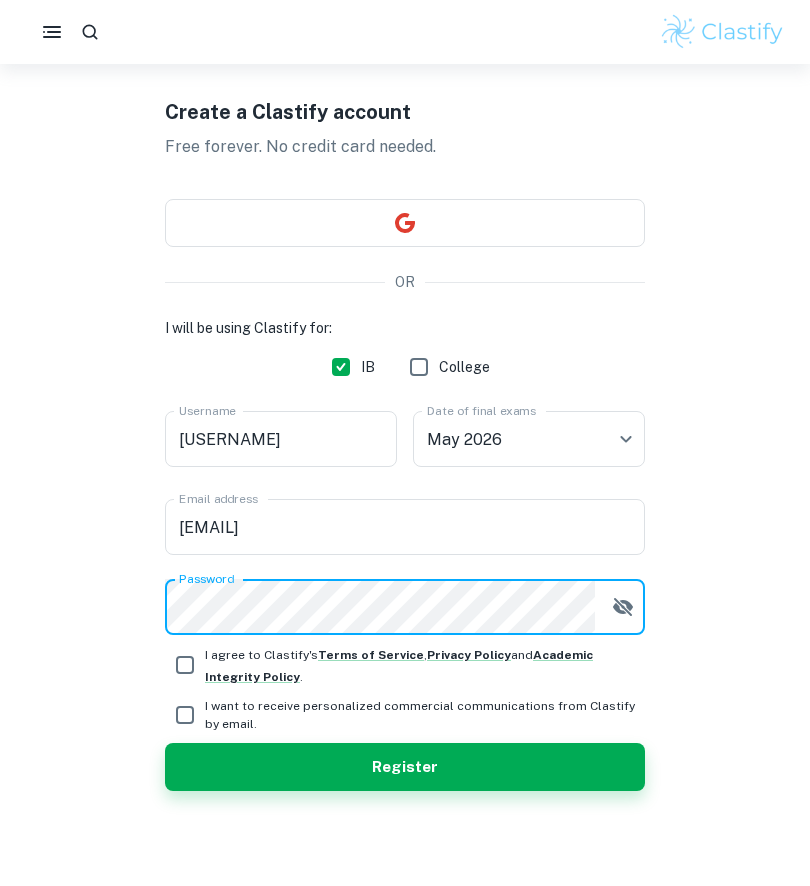 click at bounding box center [623, 607] 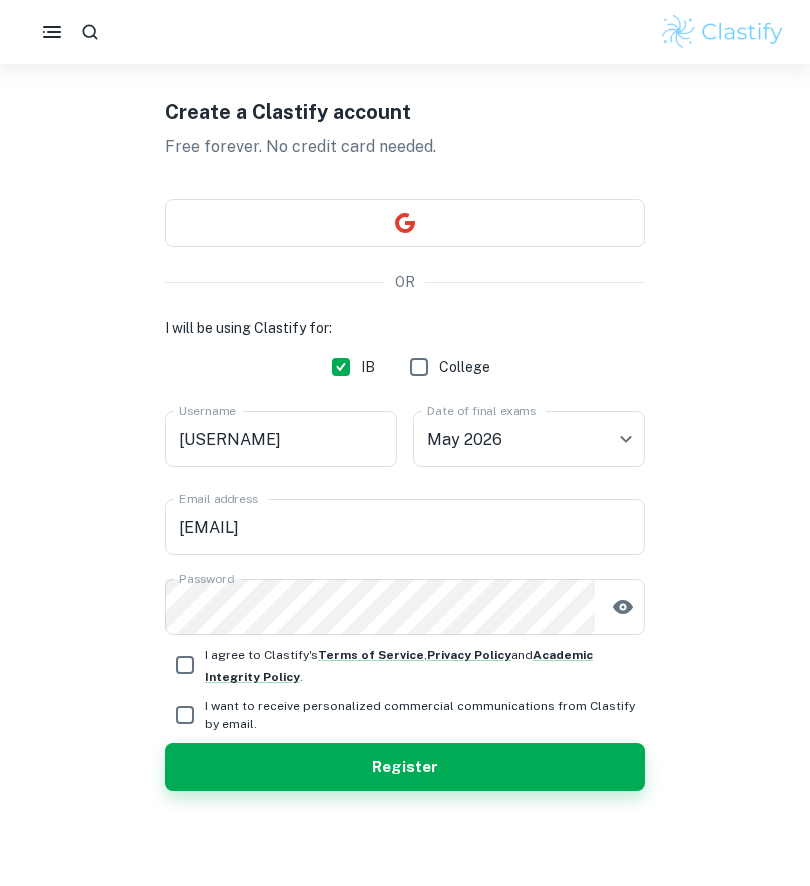 click on "I agree to Clastify's  Terms of Service ,  Privacy Policy  and  Academic Integrity Policy ." at bounding box center [185, 665] 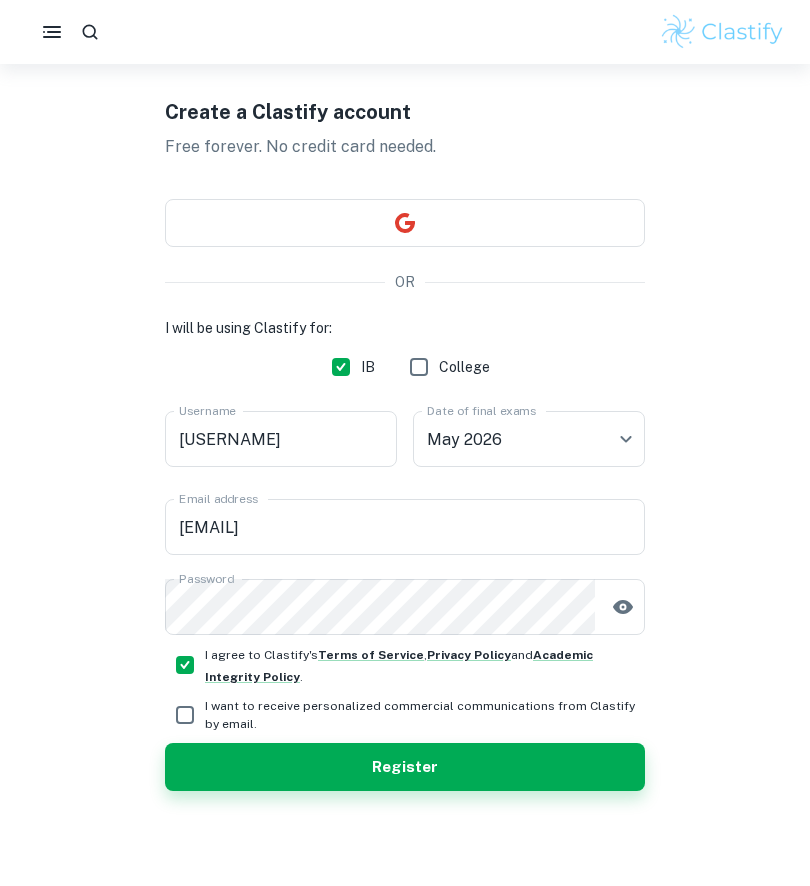 click on "I want to receive personalized commercial communications from Clastify by email." at bounding box center (185, 715) 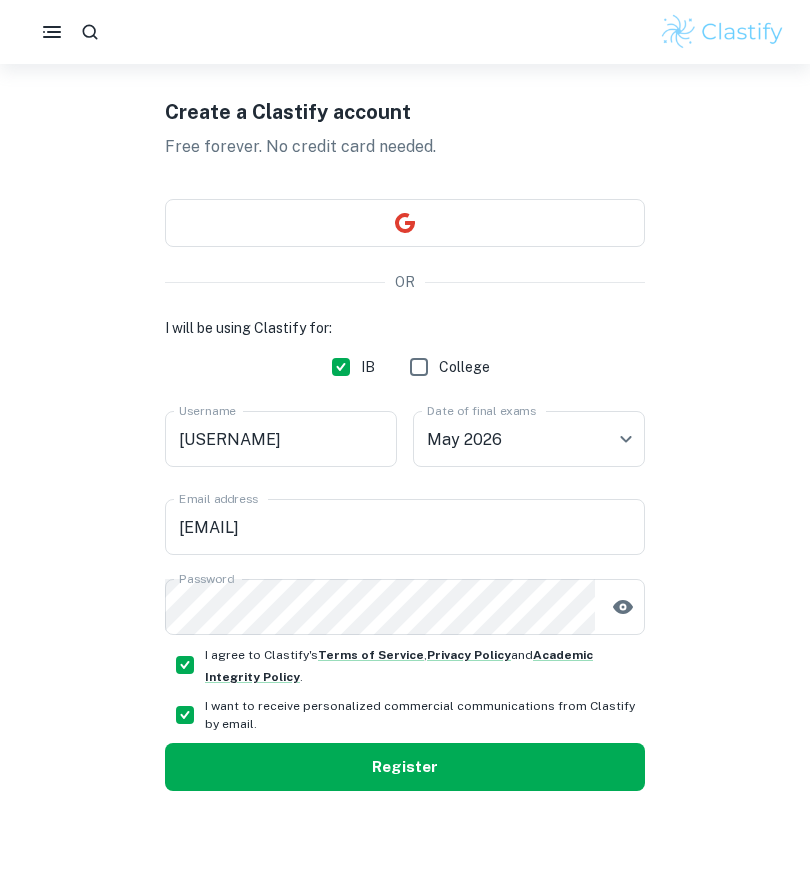click on "Register" at bounding box center (405, 767) 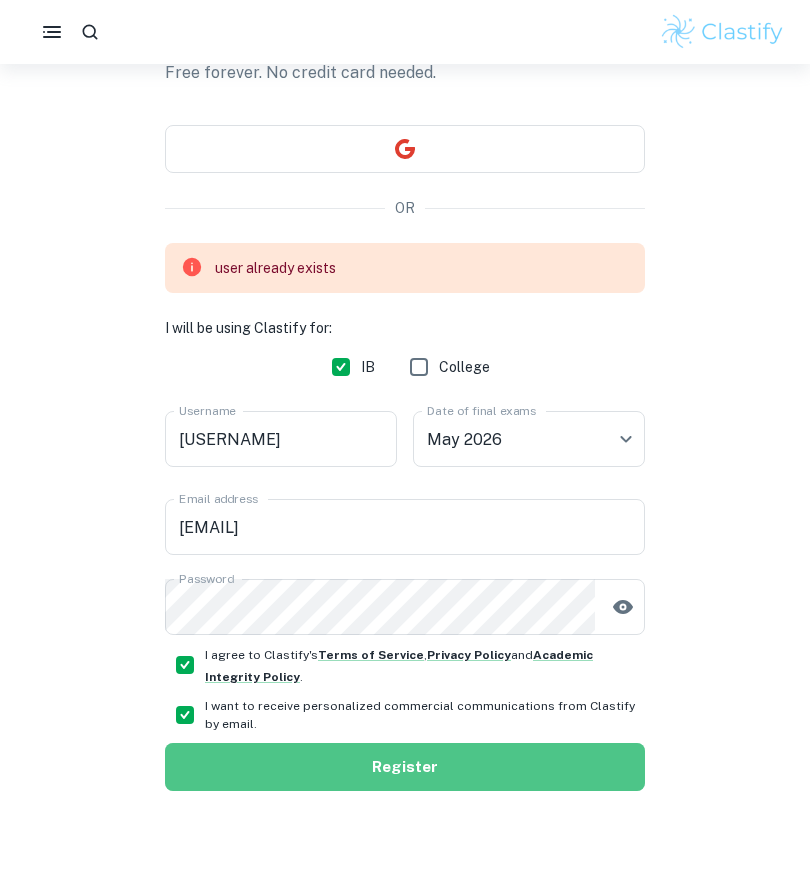 click on "Register" at bounding box center (405, 767) 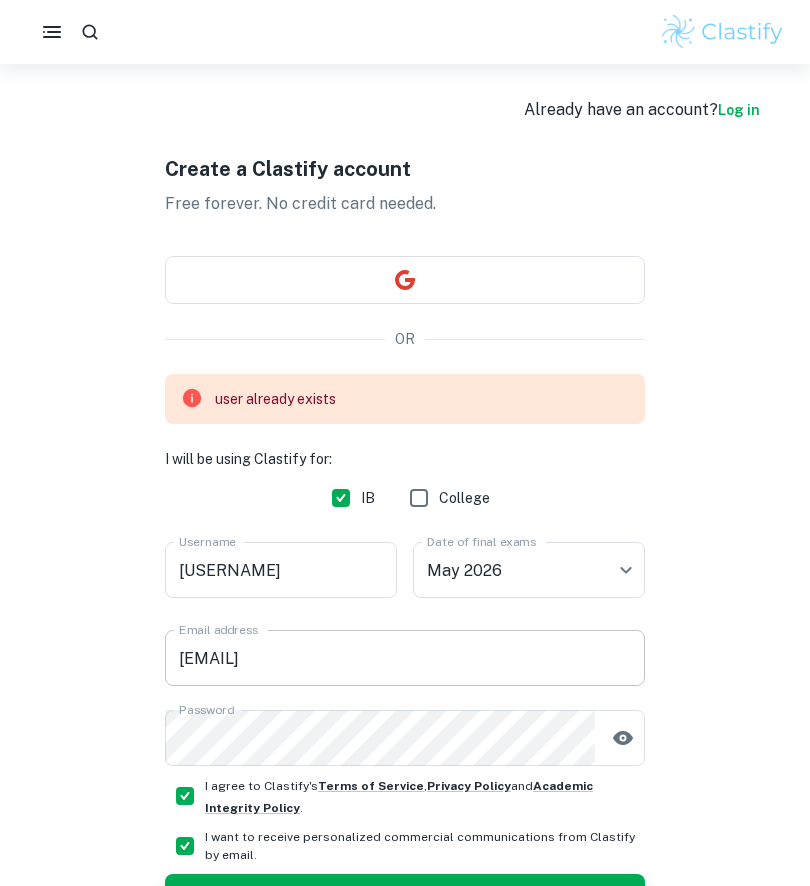 scroll, scrollTop: 0, scrollLeft: 0, axis: both 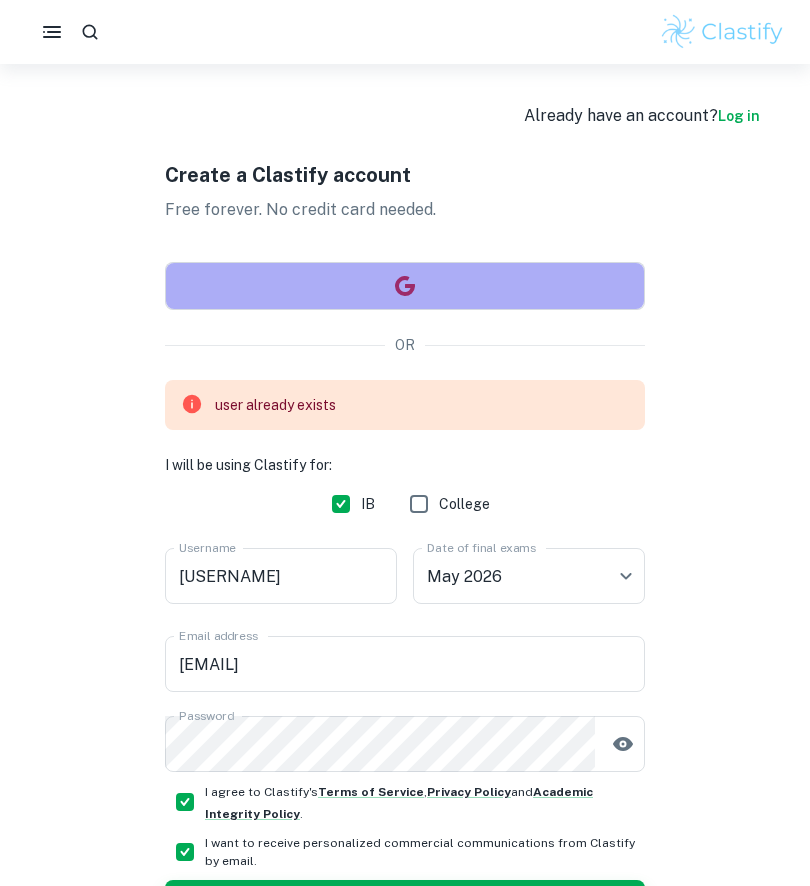 click at bounding box center (405, 286) 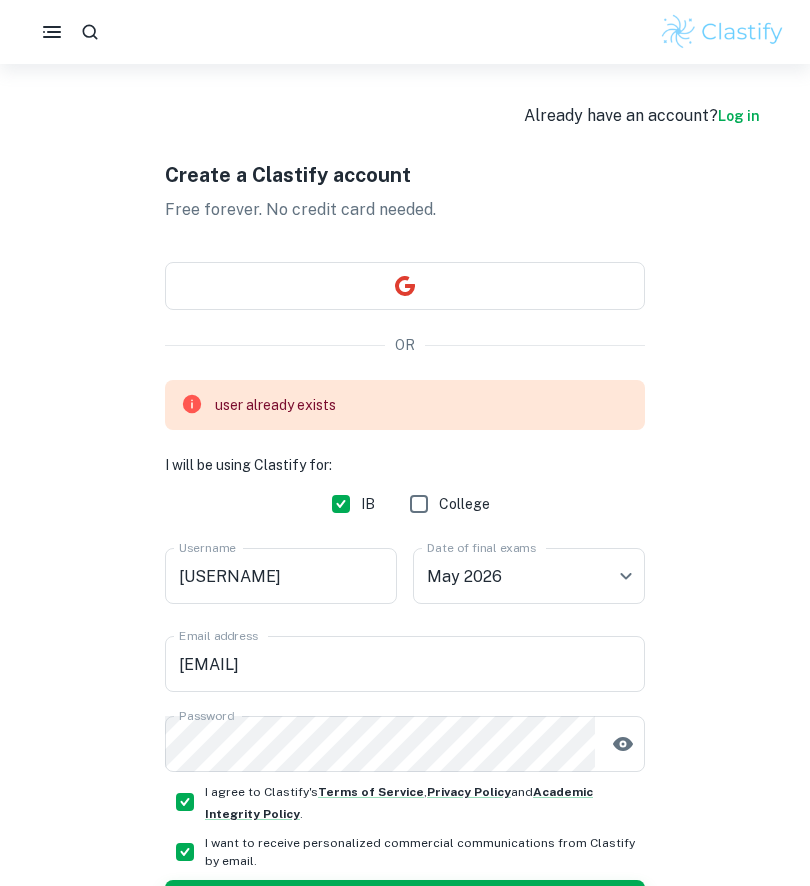 click on "Log in" at bounding box center (739, 116) 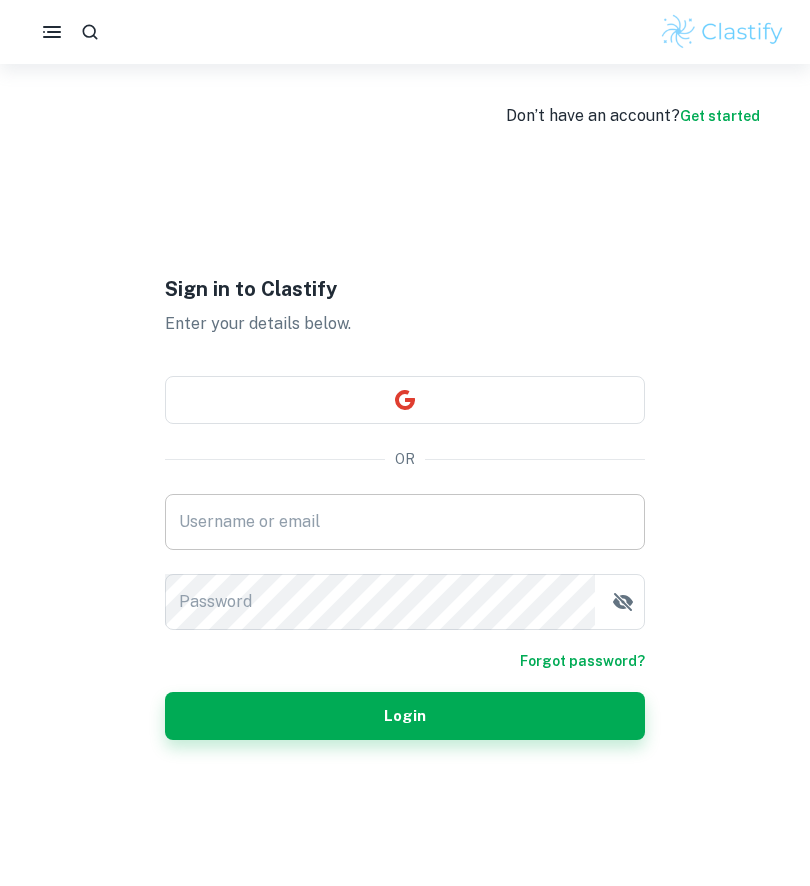 click on "Username or email" at bounding box center (405, 522) 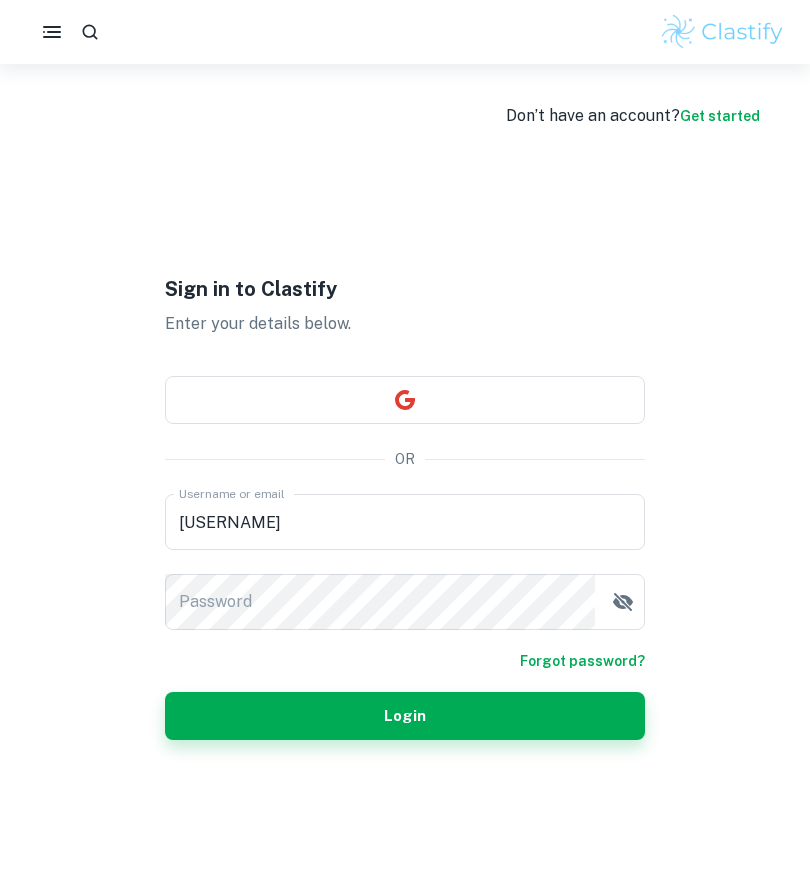 type on "jiwonh0214@gmail.com" 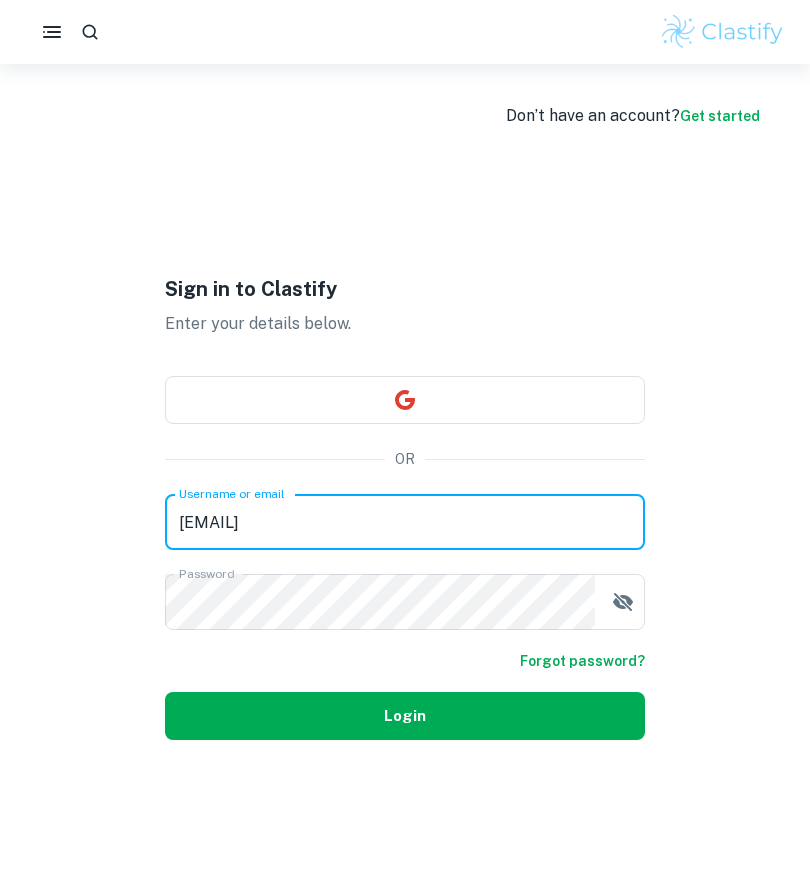 click on "Login" at bounding box center [405, 716] 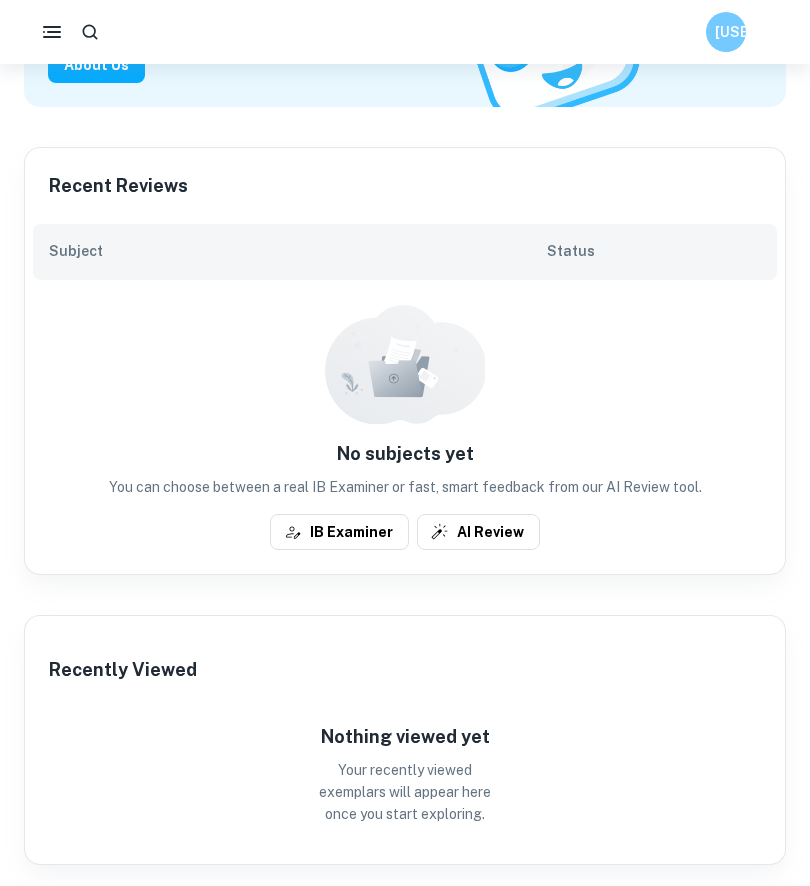 scroll, scrollTop: 0, scrollLeft: 0, axis: both 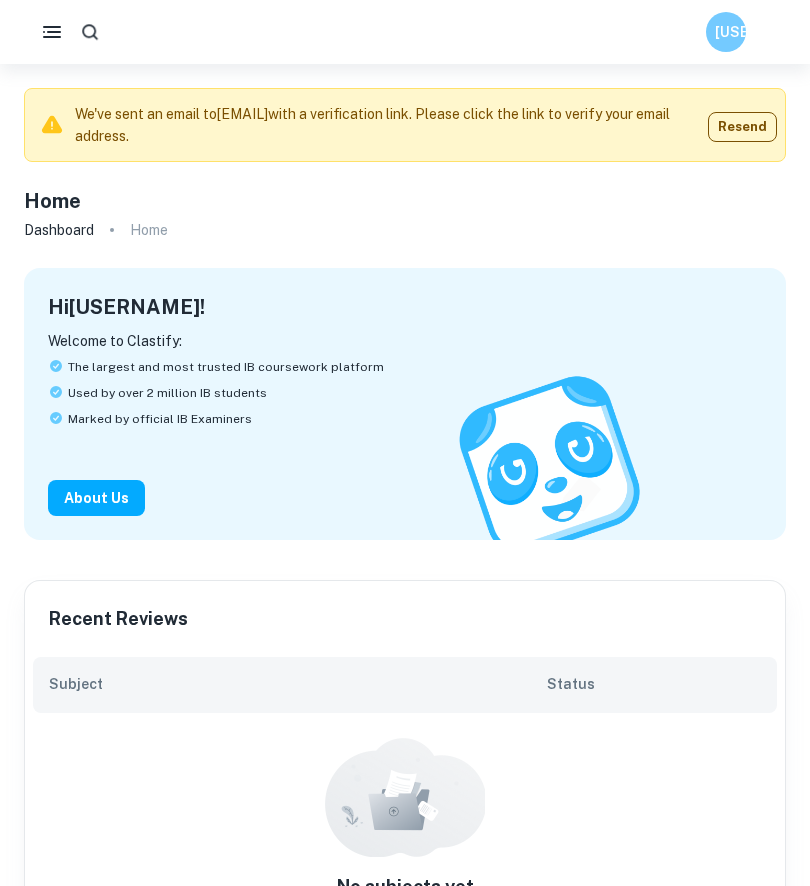 click 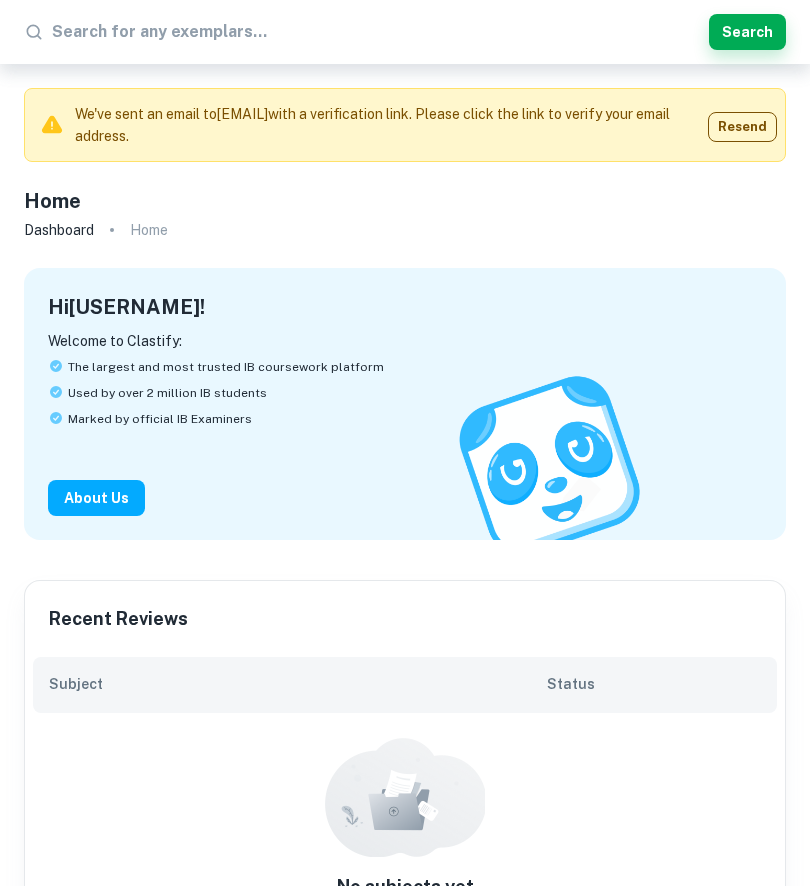 click 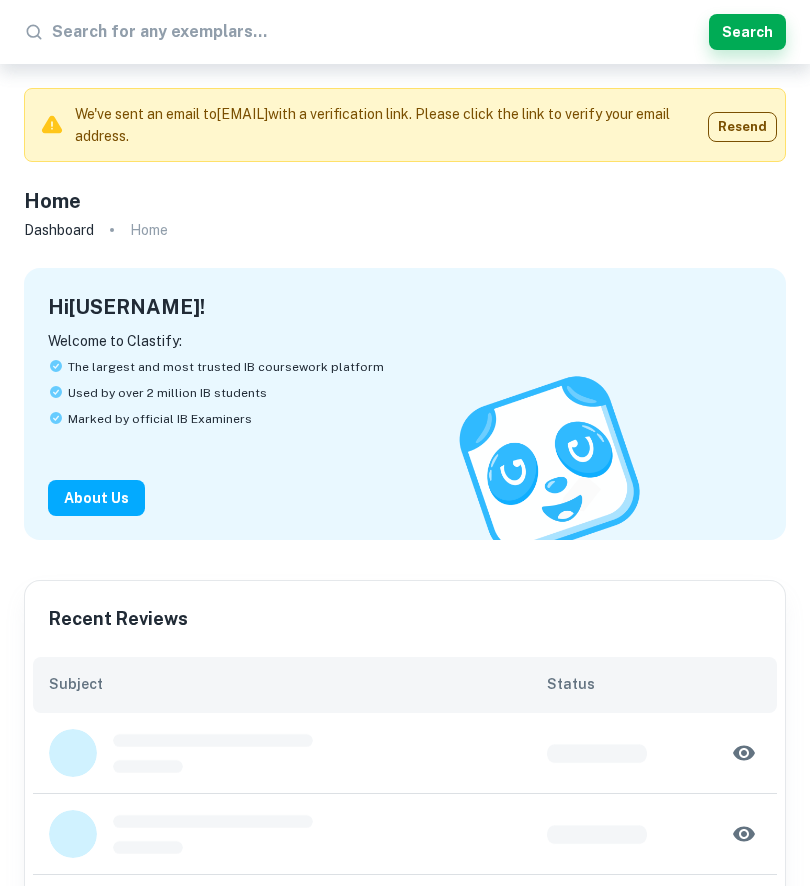 click on "​ Search" at bounding box center (405, 32) 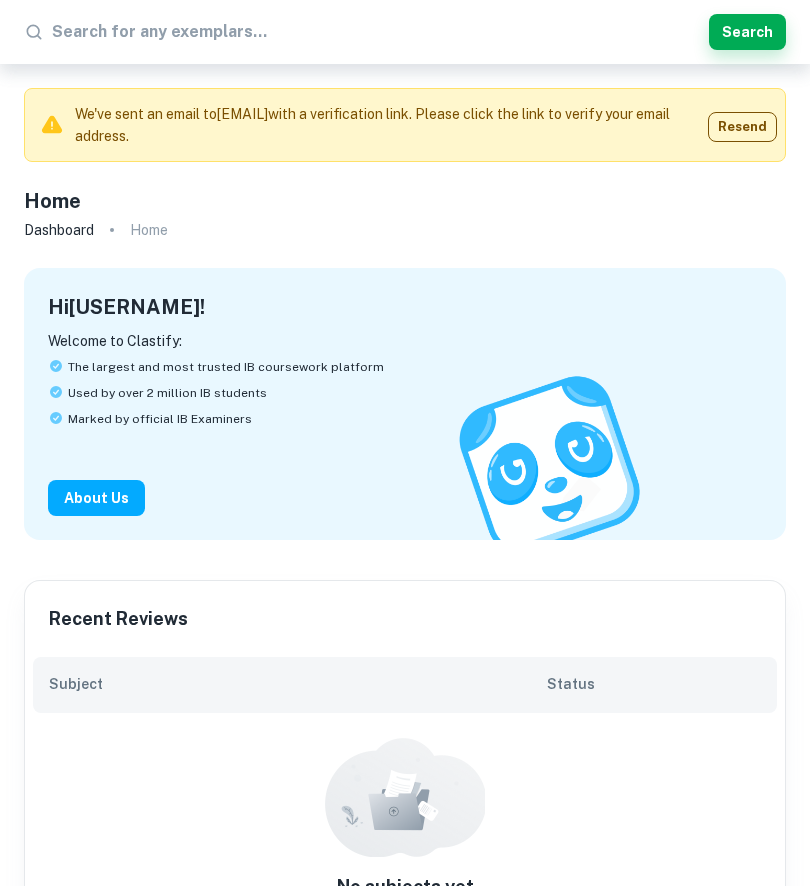 click on "Home" at bounding box center [405, 201] 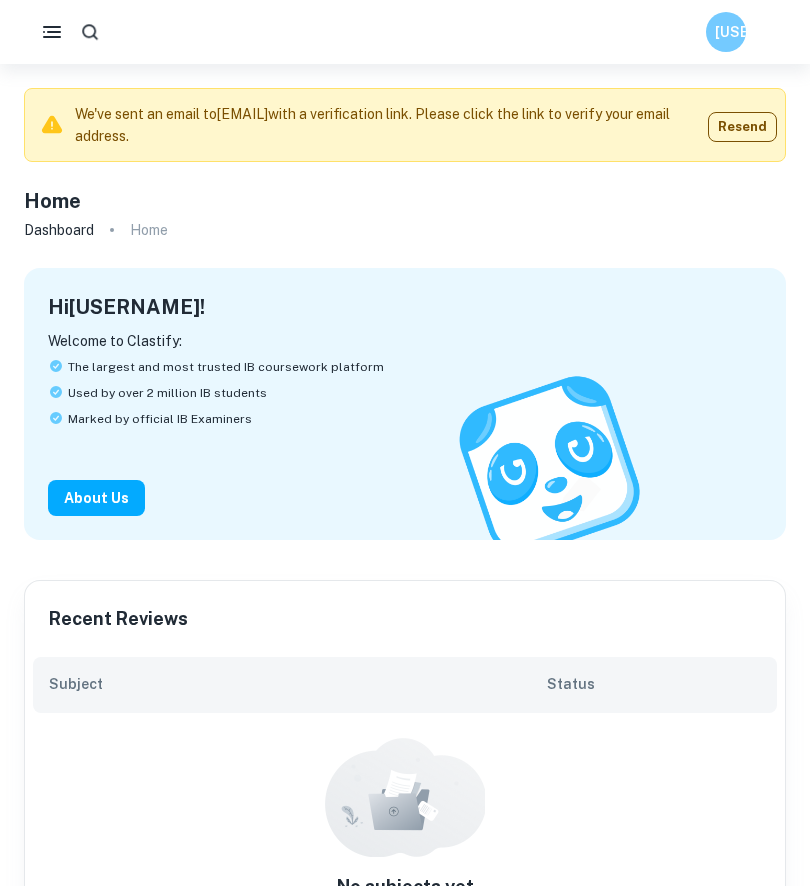 click 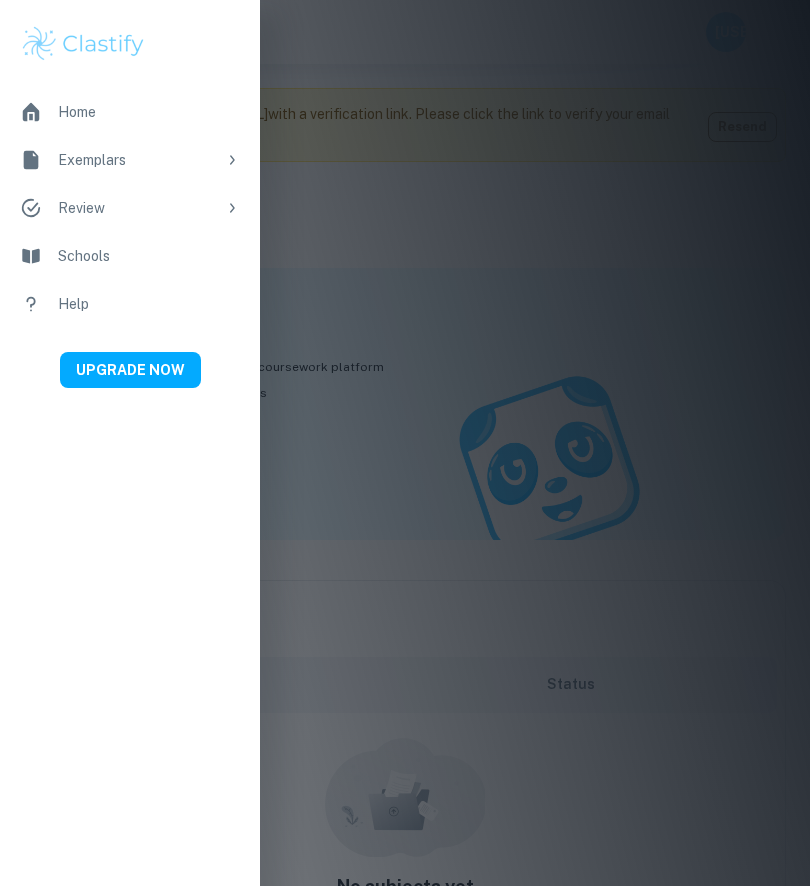 click on "Exemplars" at bounding box center (130, 160) 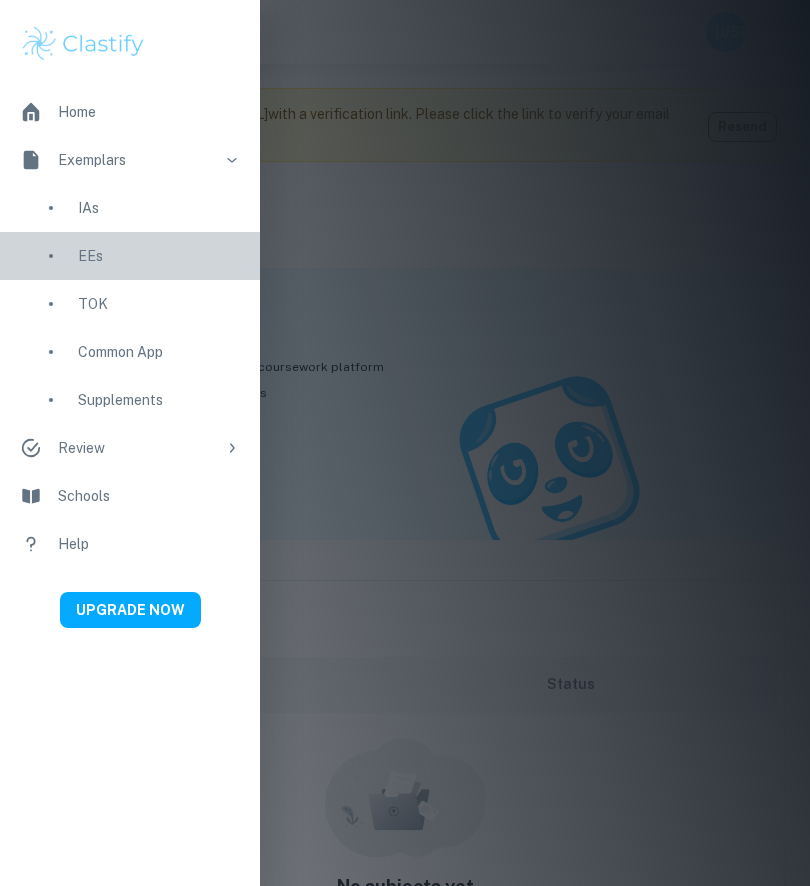 click on "EEs" at bounding box center (159, 256) 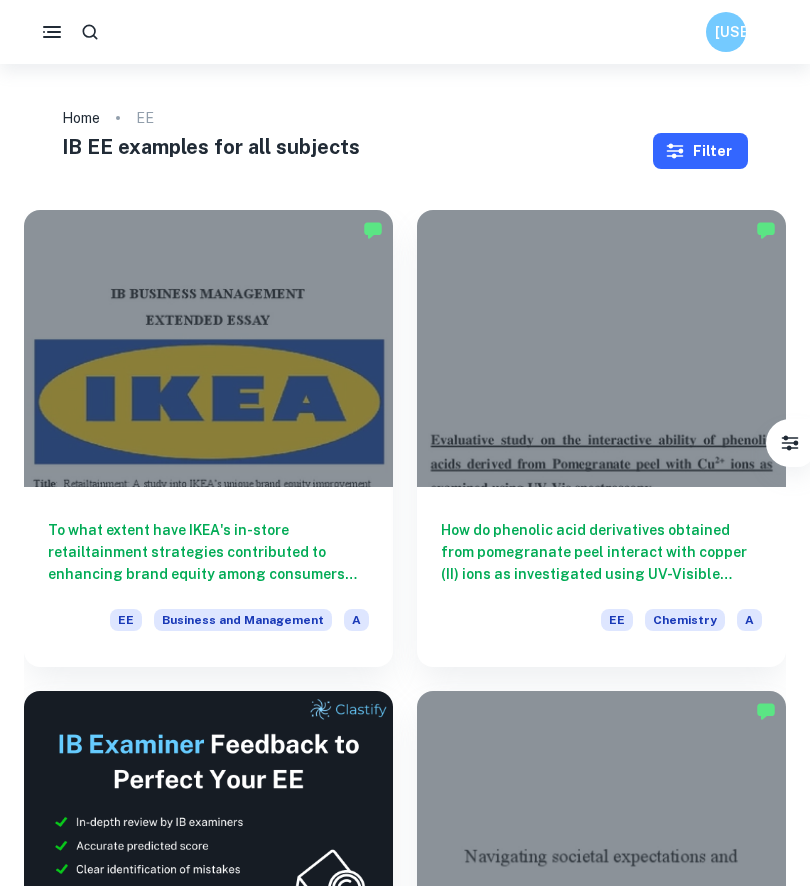 click on "Filter" at bounding box center (700, 151) 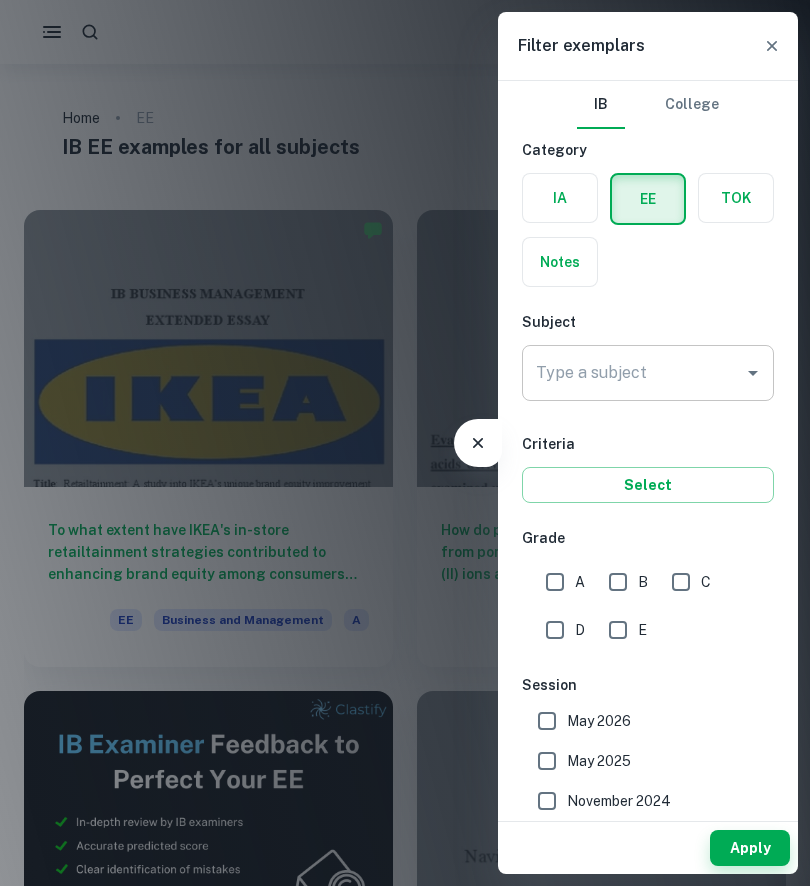 click 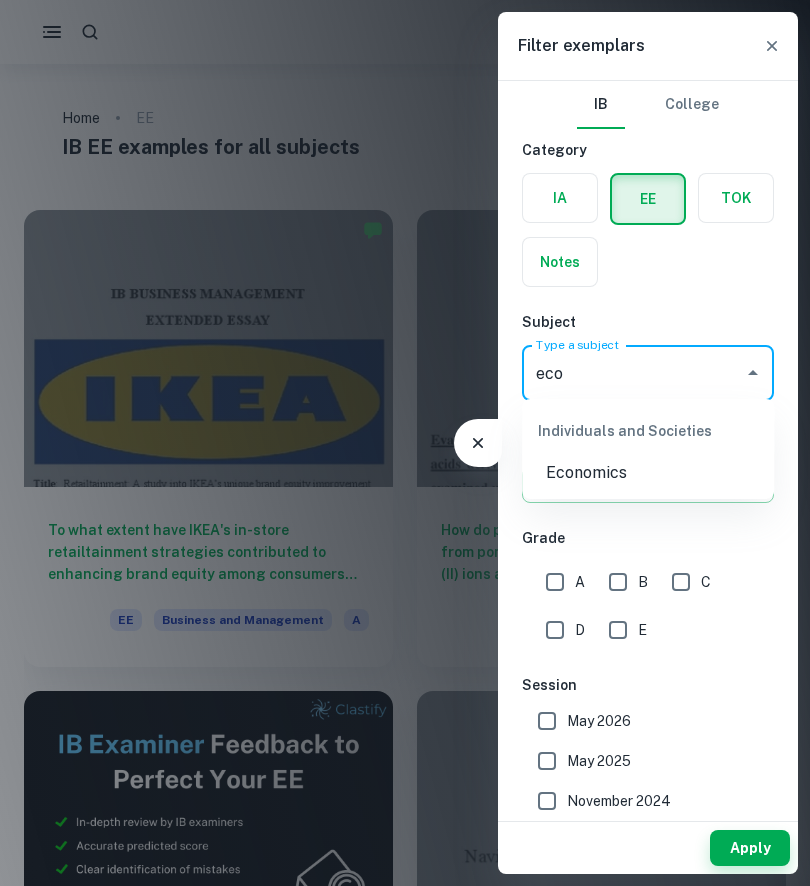 click on "Individuals and Societies Economics" at bounding box center [648, 449] 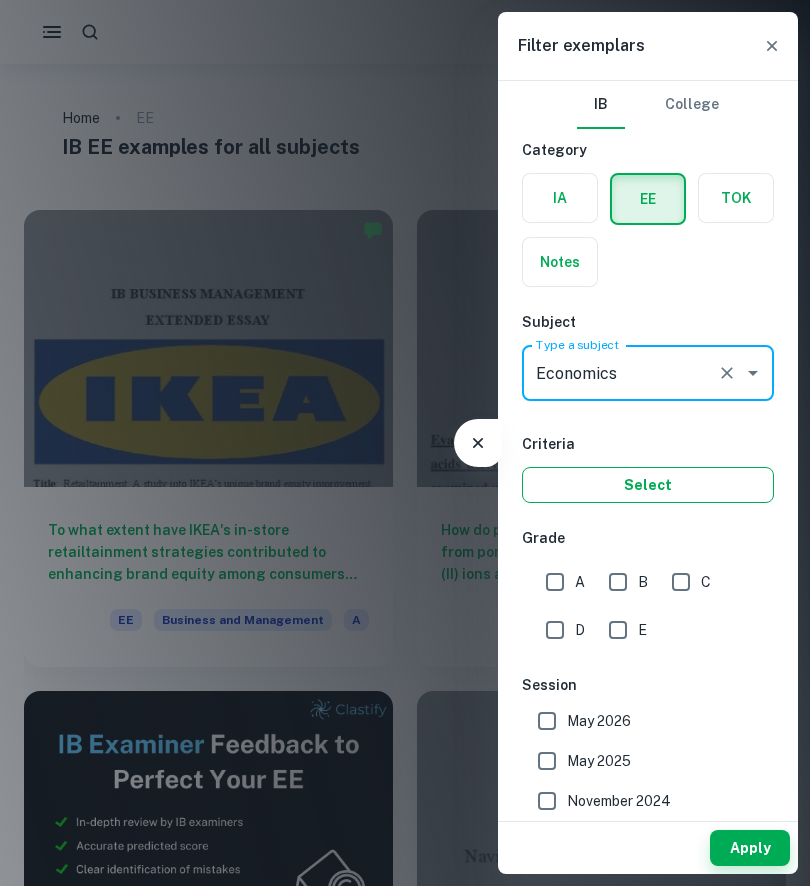 type on "Economics" 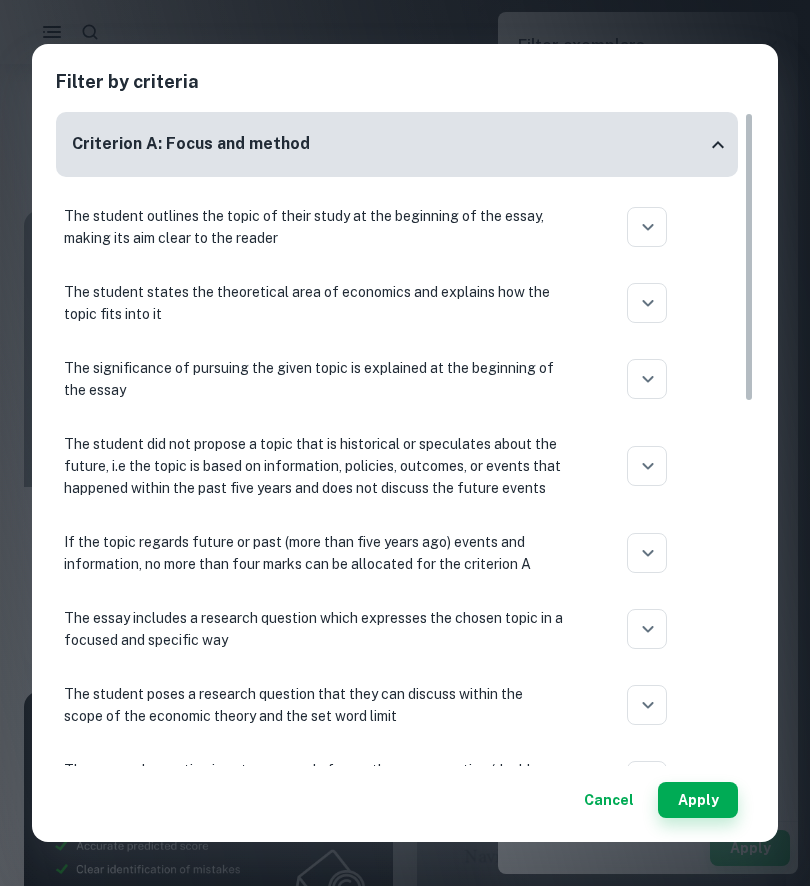 click on "Cancel" at bounding box center [609, 800] 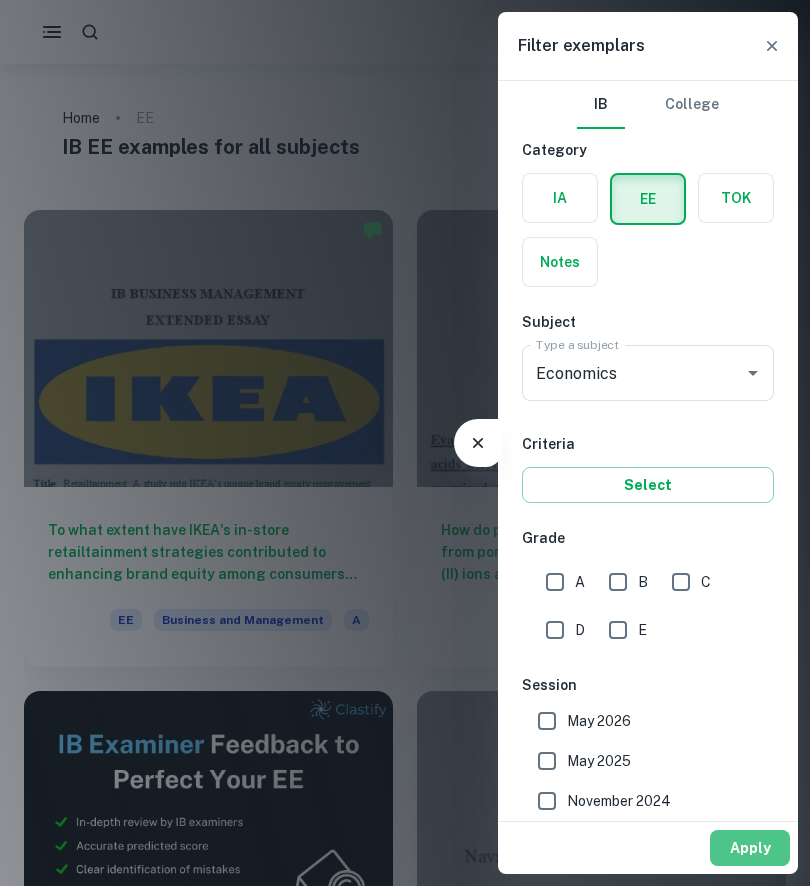 click on "Apply" at bounding box center [750, 848] 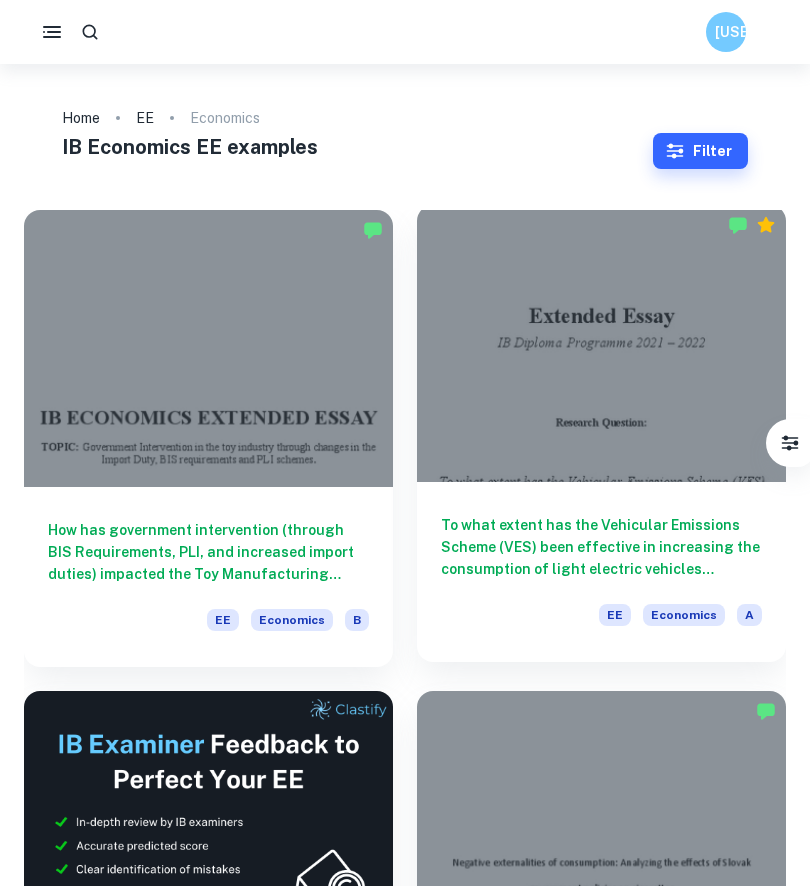 click on "To what extent has the Vehicular Emissions Scheme (VES) been effective in increasing the consumption of light electric vehicles between 2018 and 2020 in Singapore?" at bounding box center [601, 547] 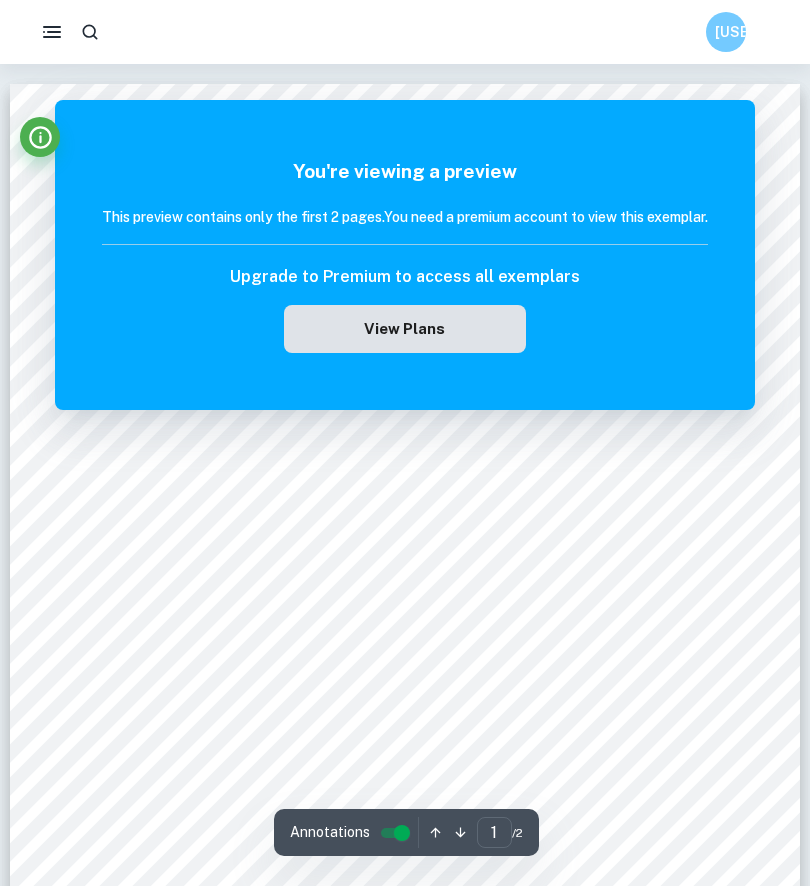 click on "View Plans" at bounding box center (405, 329) 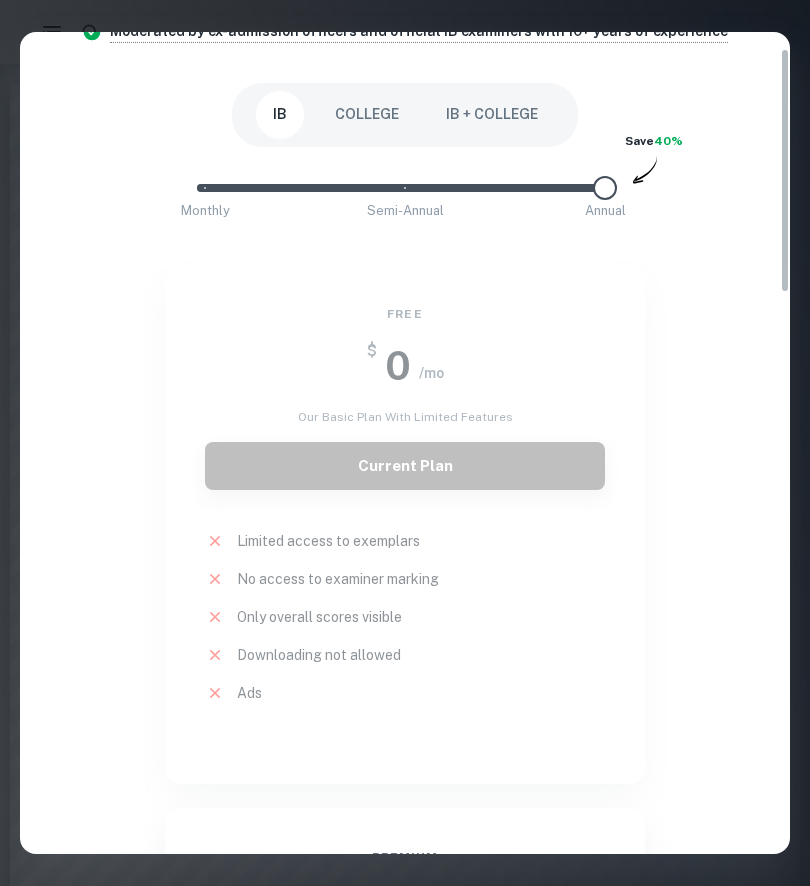 scroll, scrollTop: 0, scrollLeft: 0, axis: both 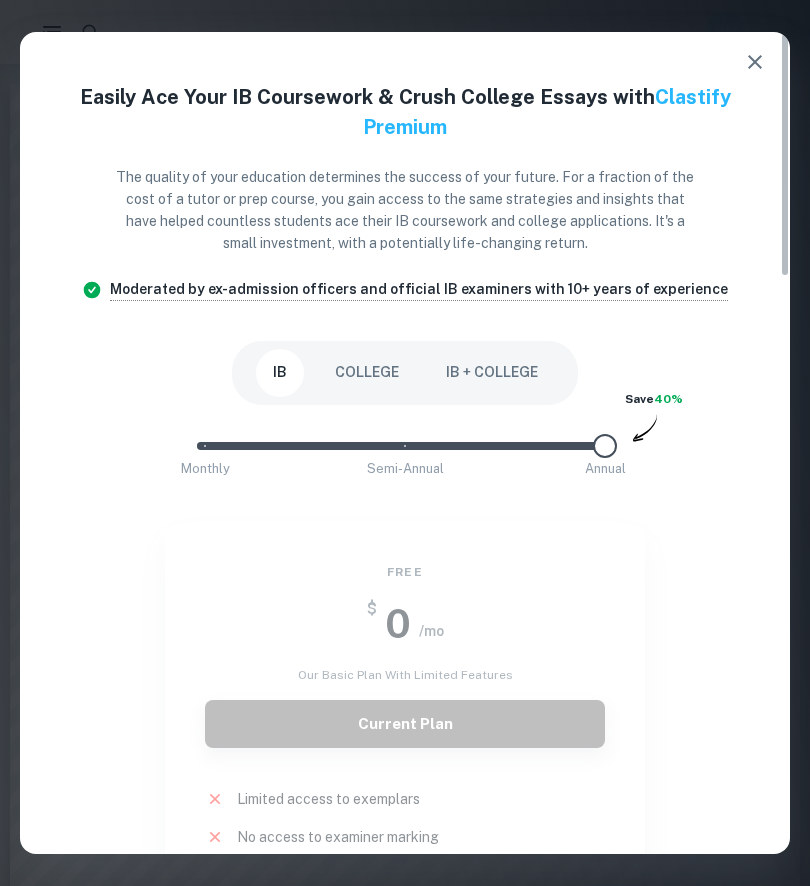 click on "Free $ 0 /mo Our basic plan with limited features Current Plan Limited access to exemplars New! No access to examiner marking New! Only overall scores visible New! Downloading not allowed New! Ads New!" at bounding box center [393, 770] 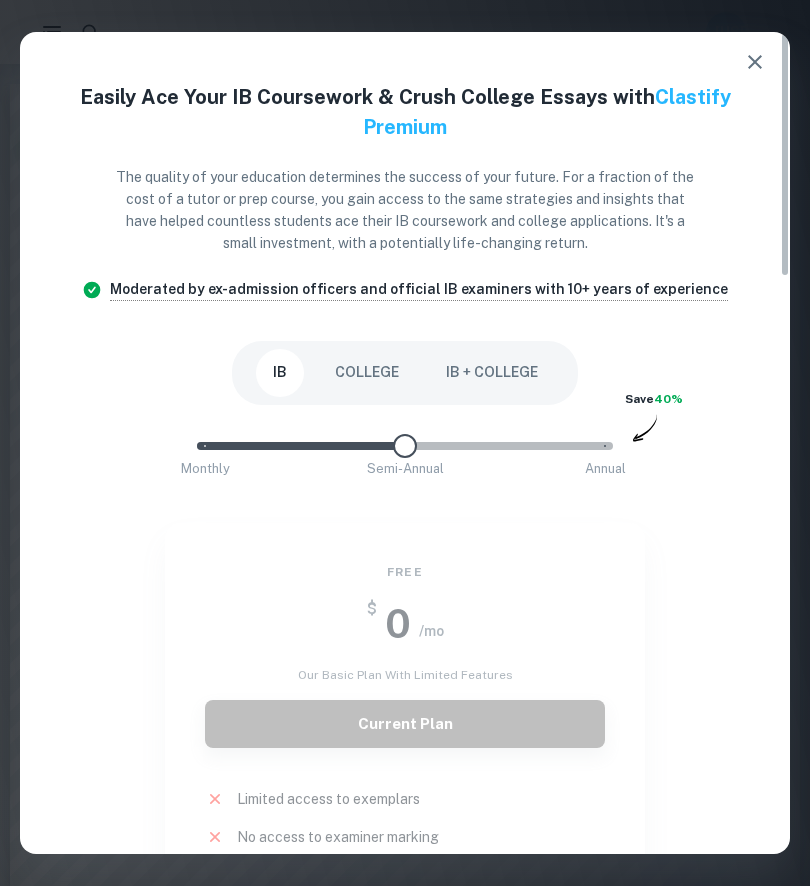 type on "2" 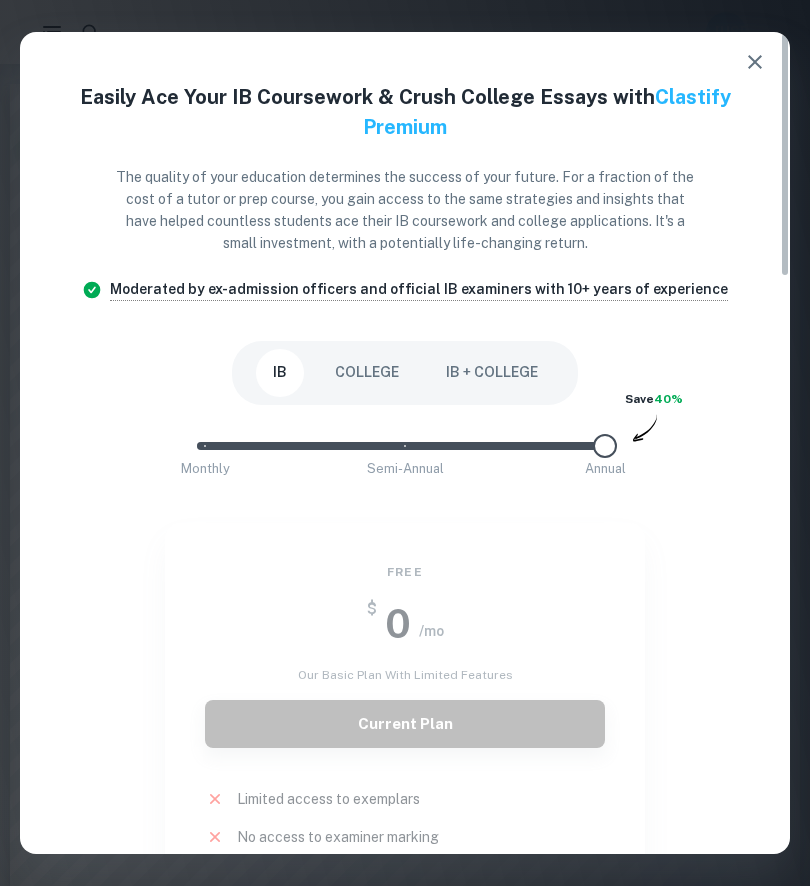 drag, startPoint x: 590, startPoint y: 445, endPoint x: 708, endPoint y: 451, distance: 118.15244 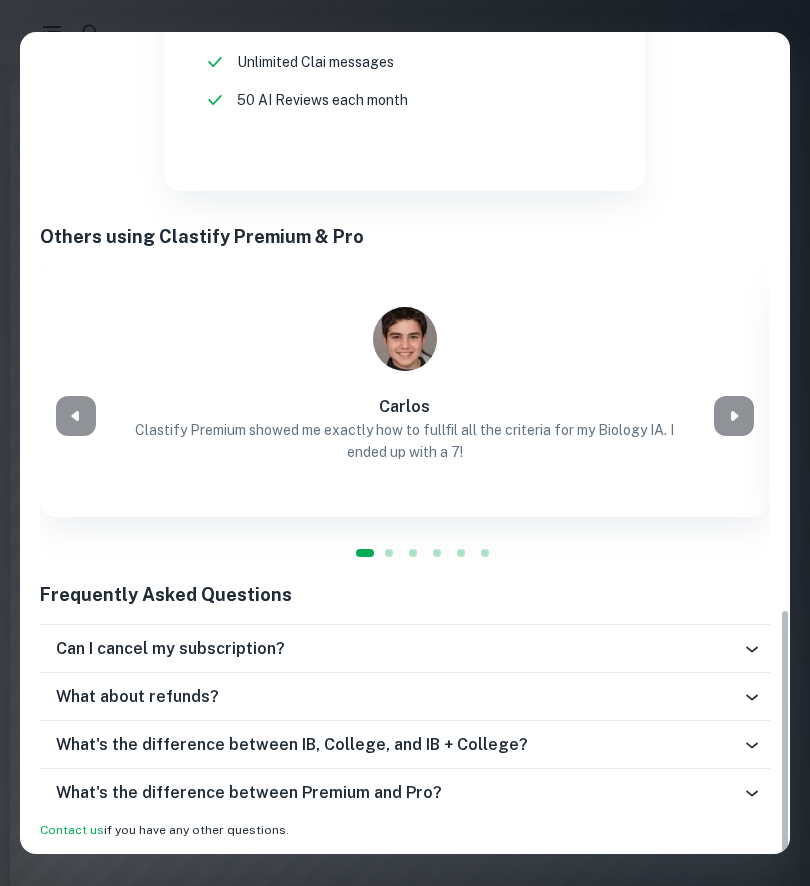 scroll, scrollTop: 1939, scrollLeft: 0, axis: vertical 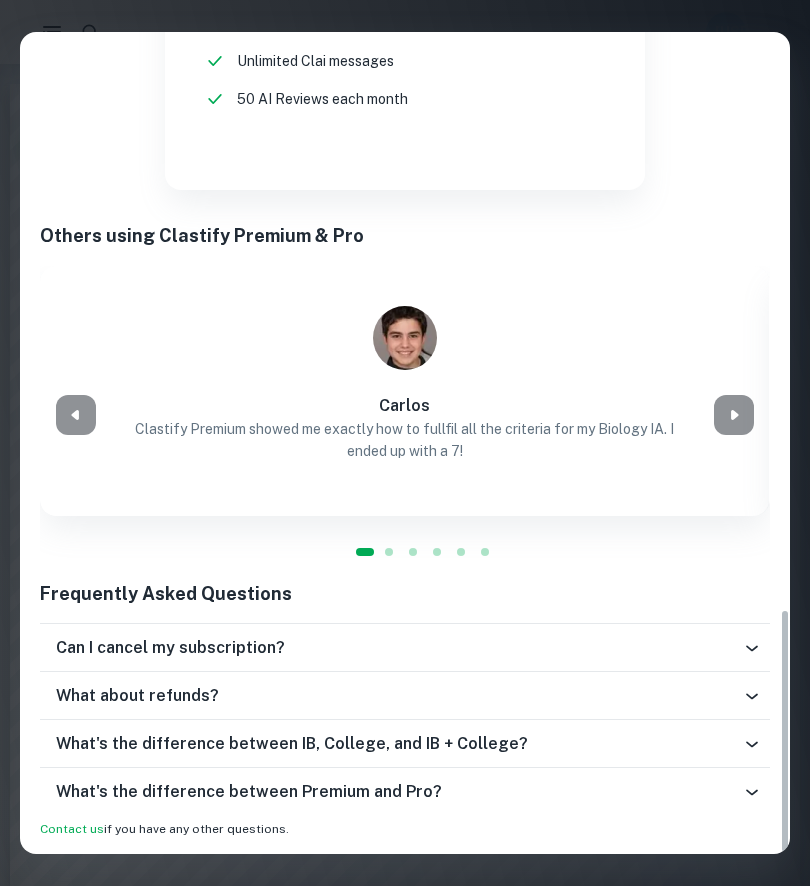 click 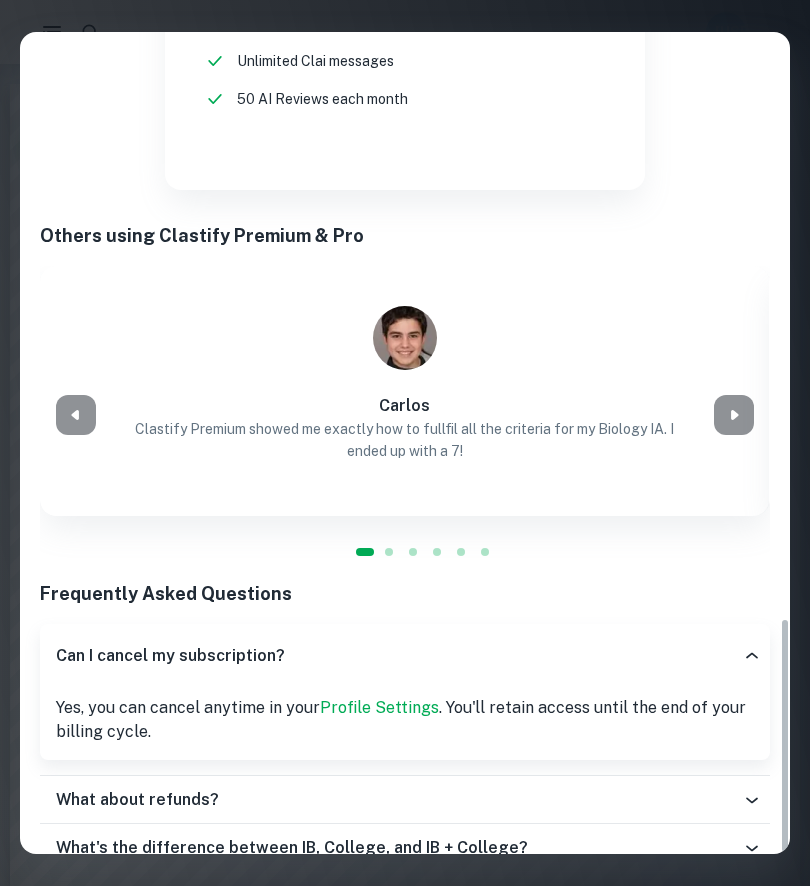 scroll, scrollTop: 2043, scrollLeft: 0, axis: vertical 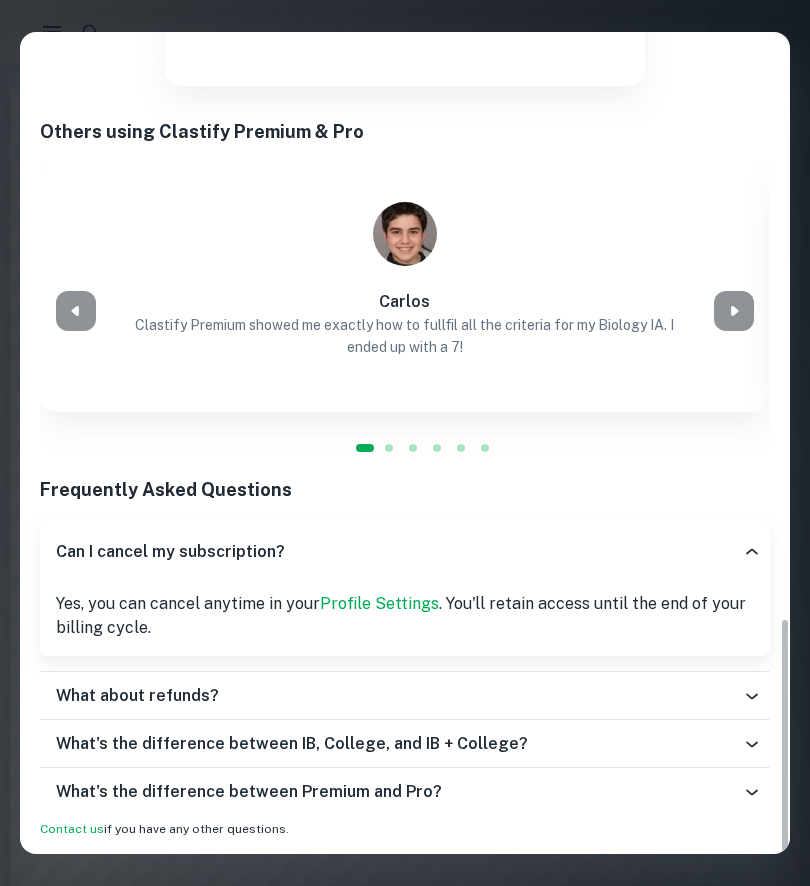 click 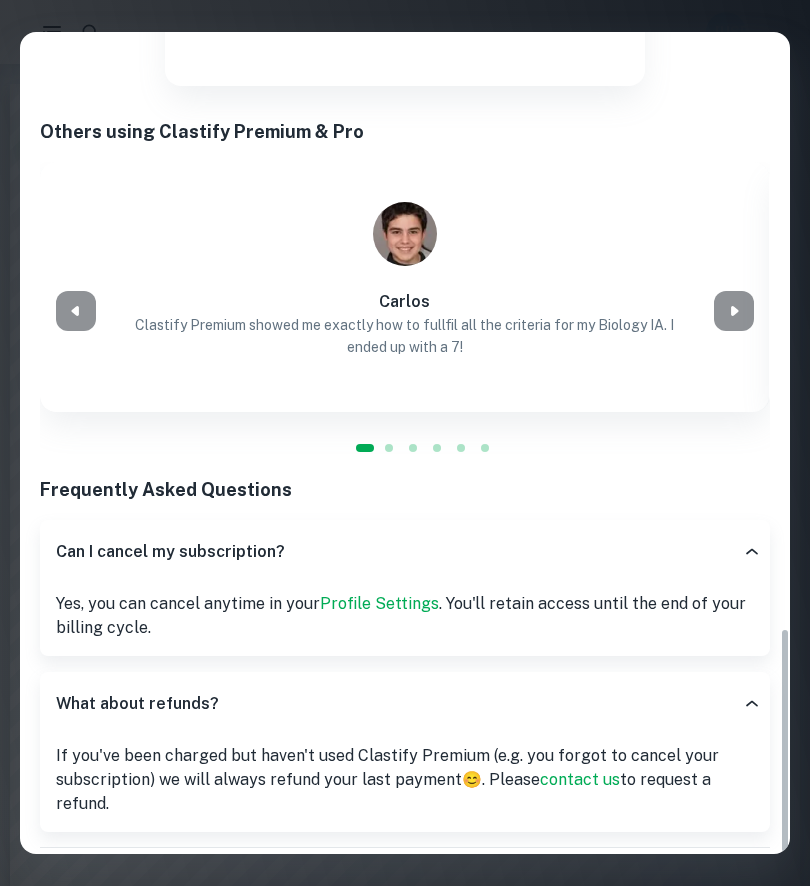 scroll, scrollTop: 2171, scrollLeft: 0, axis: vertical 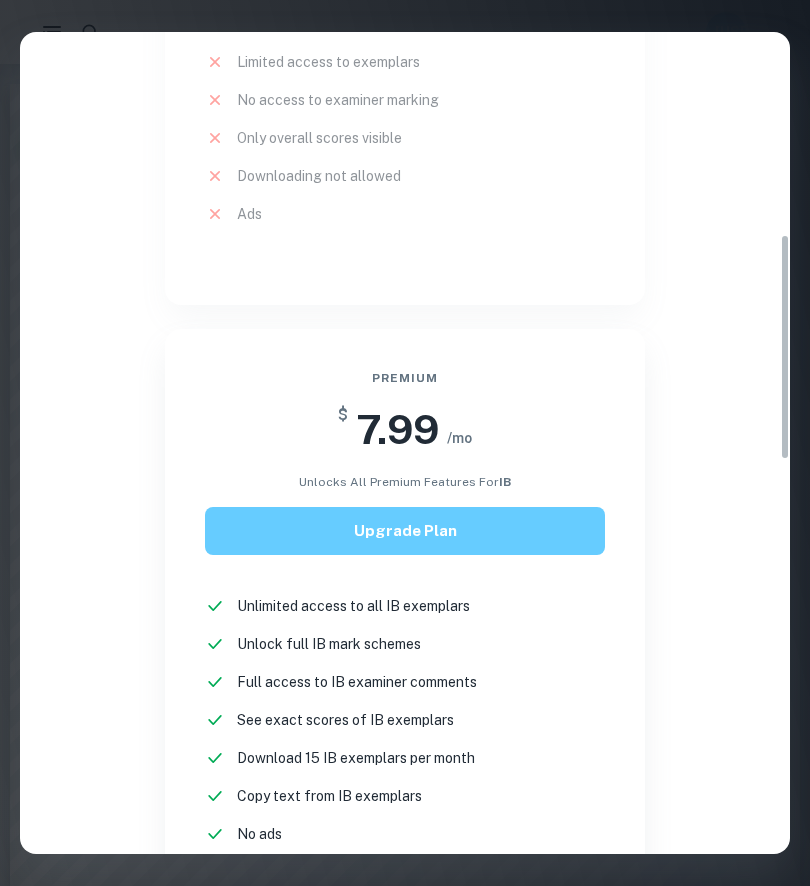 click on "Upgrade Plan" at bounding box center [405, 531] 